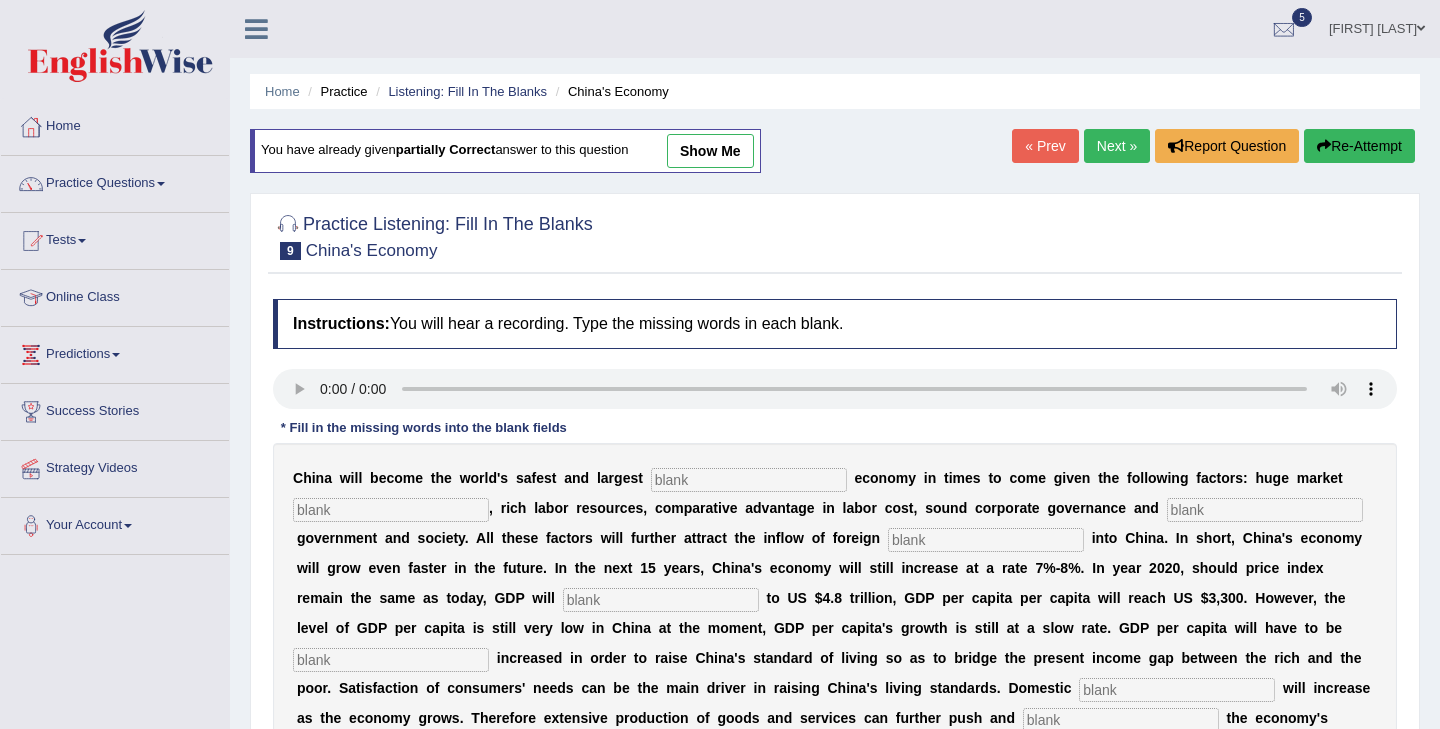 scroll, scrollTop: 0, scrollLeft: 0, axis: both 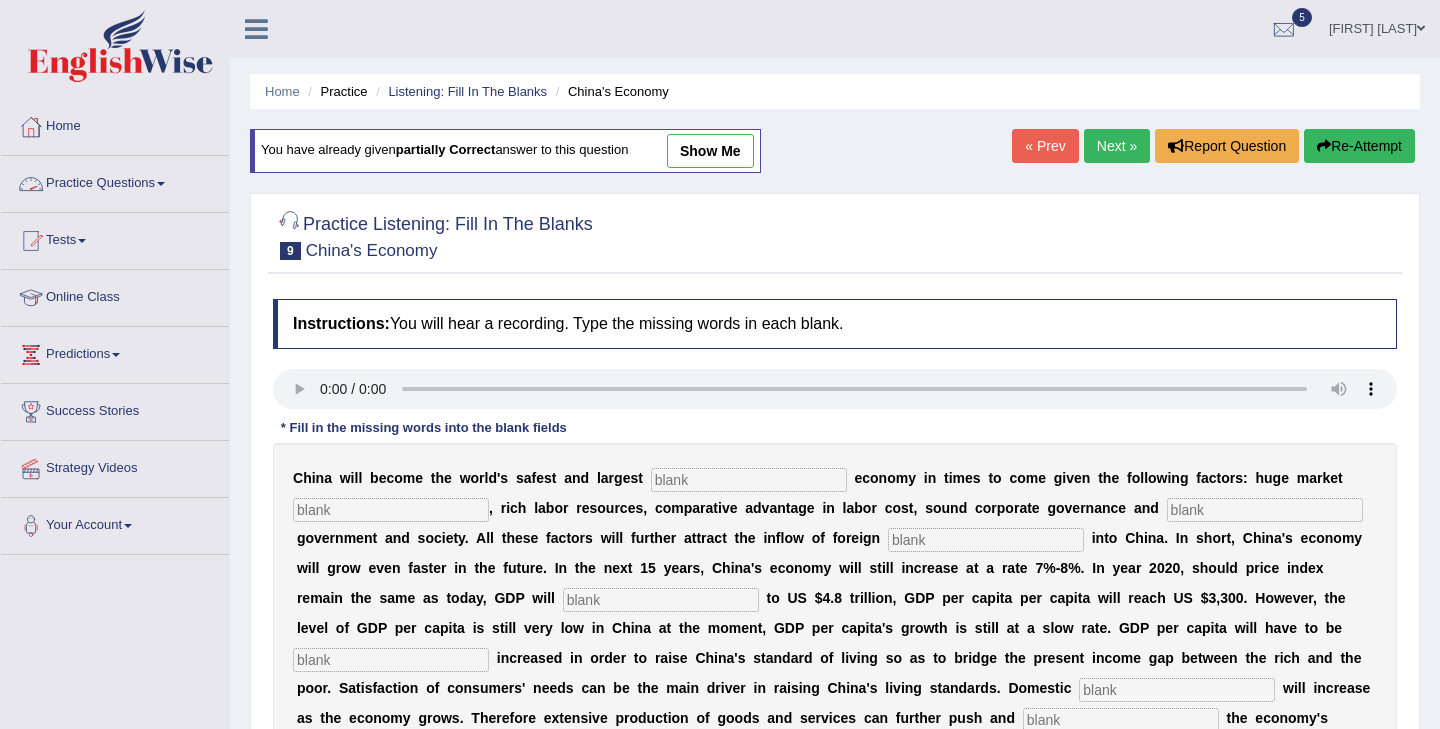 click on "Practice Questions" at bounding box center [115, 181] 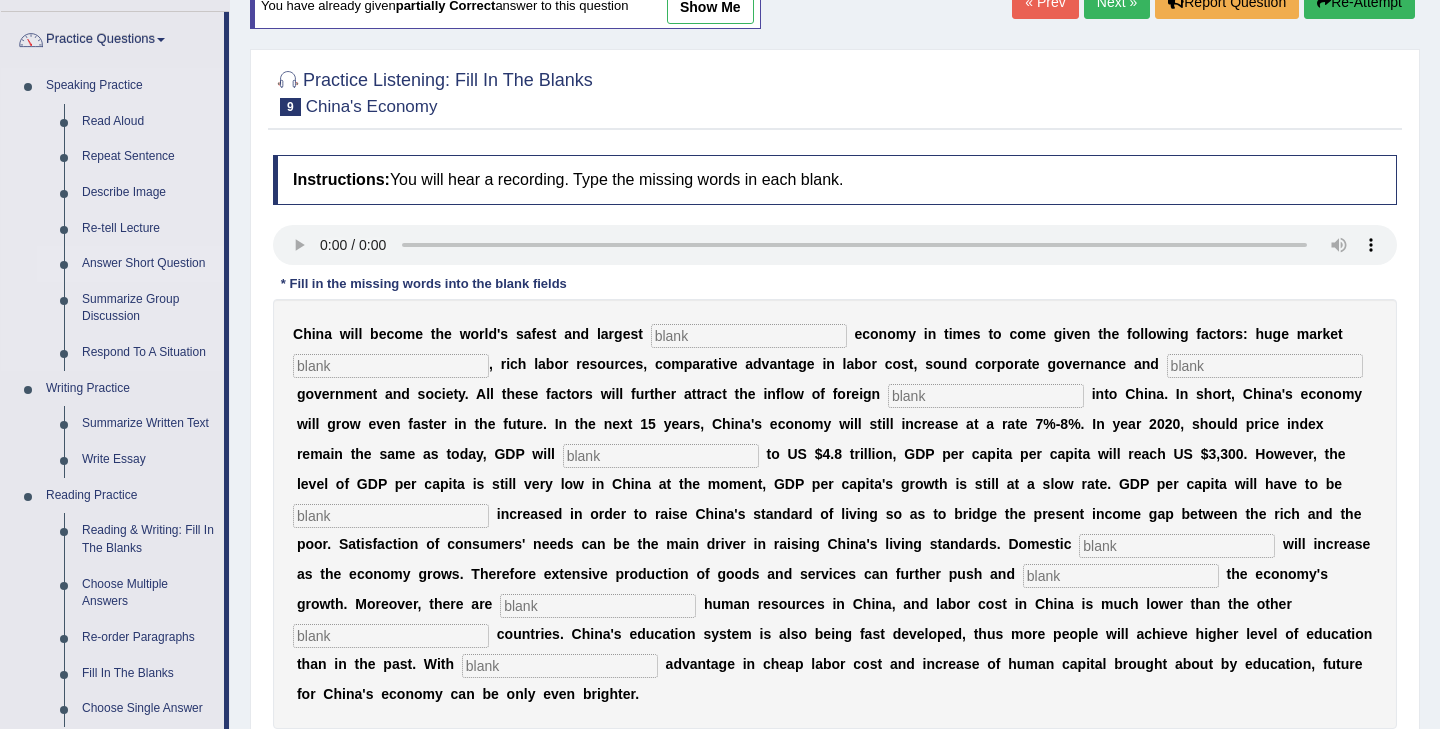 scroll, scrollTop: 261, scrollLeft: 0, axis: vertical 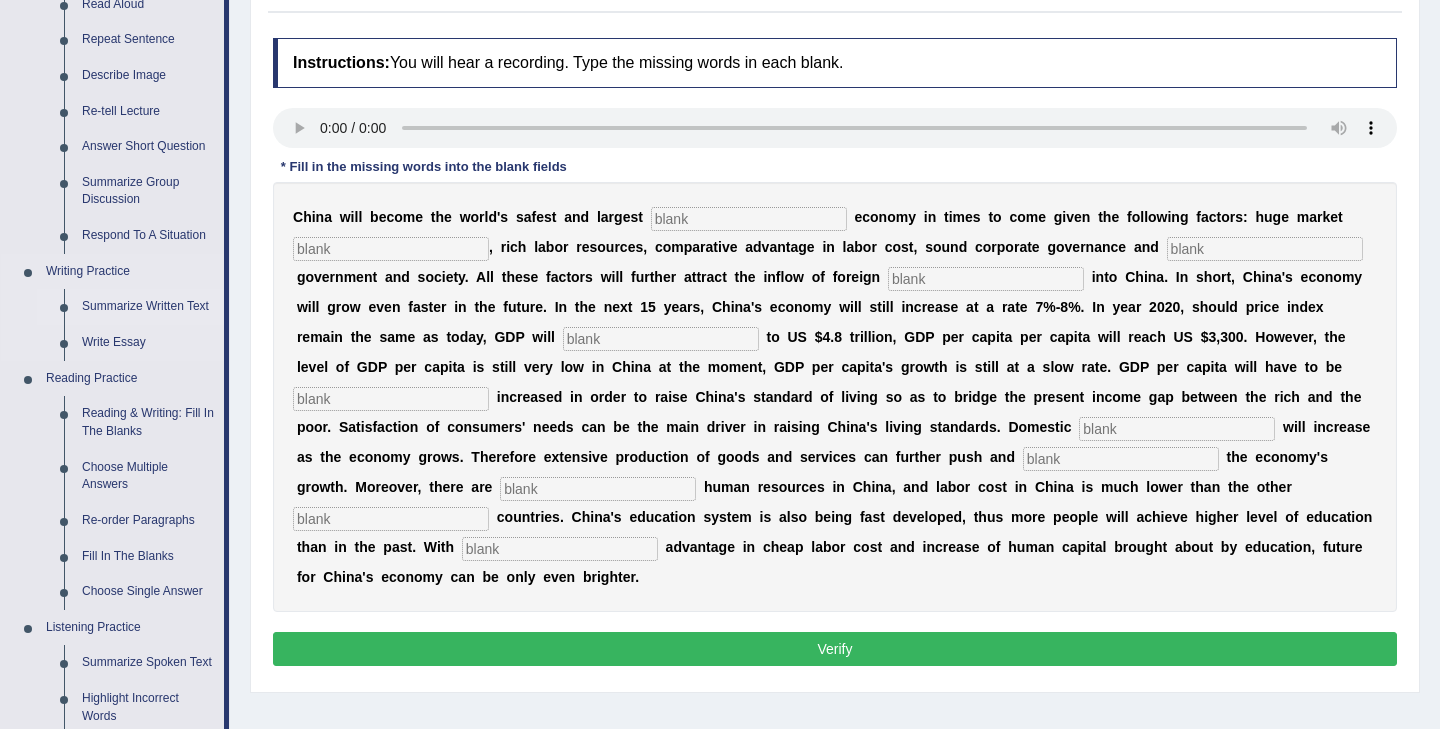 click on "Summarize Written Text" at bounding box center (148, 307) 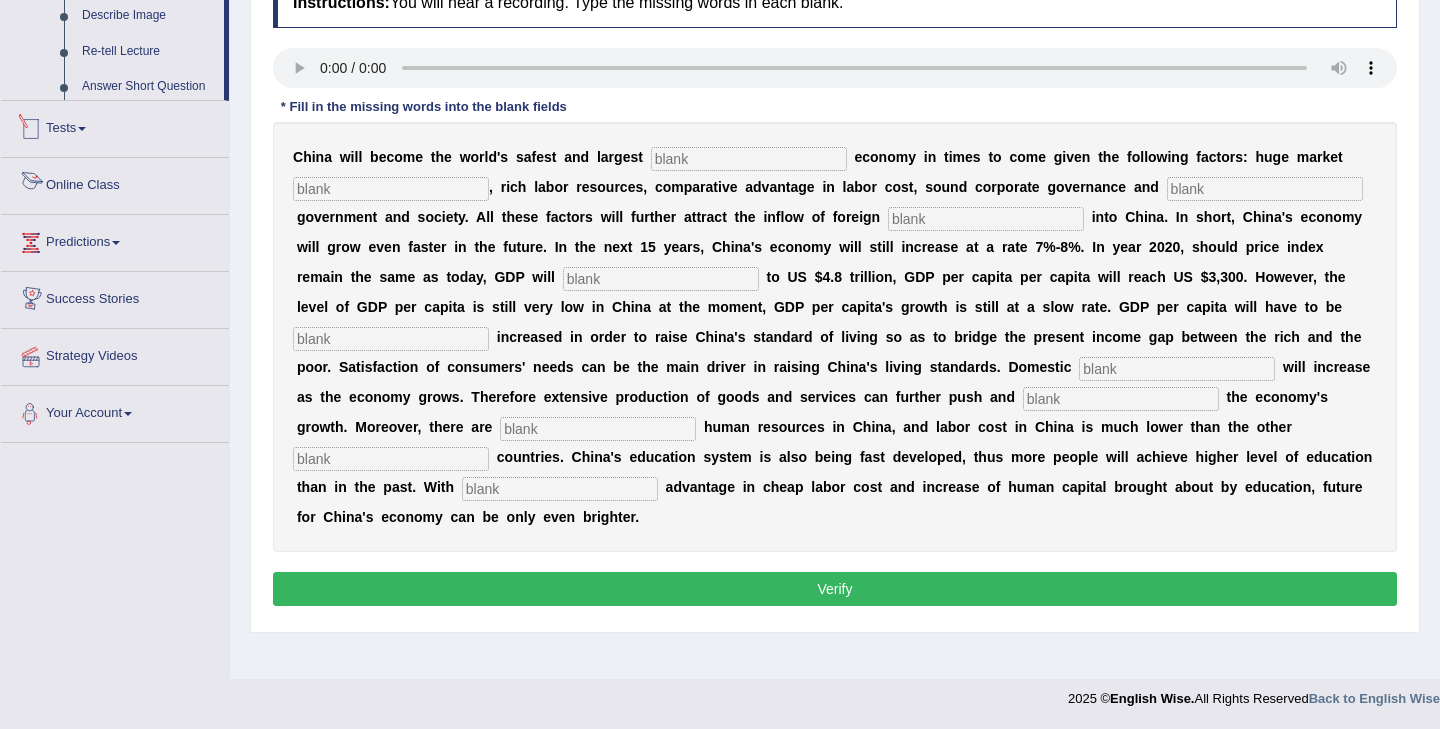 scroll, scrollTop: 899, scrollLeft: 0, axis: vertical 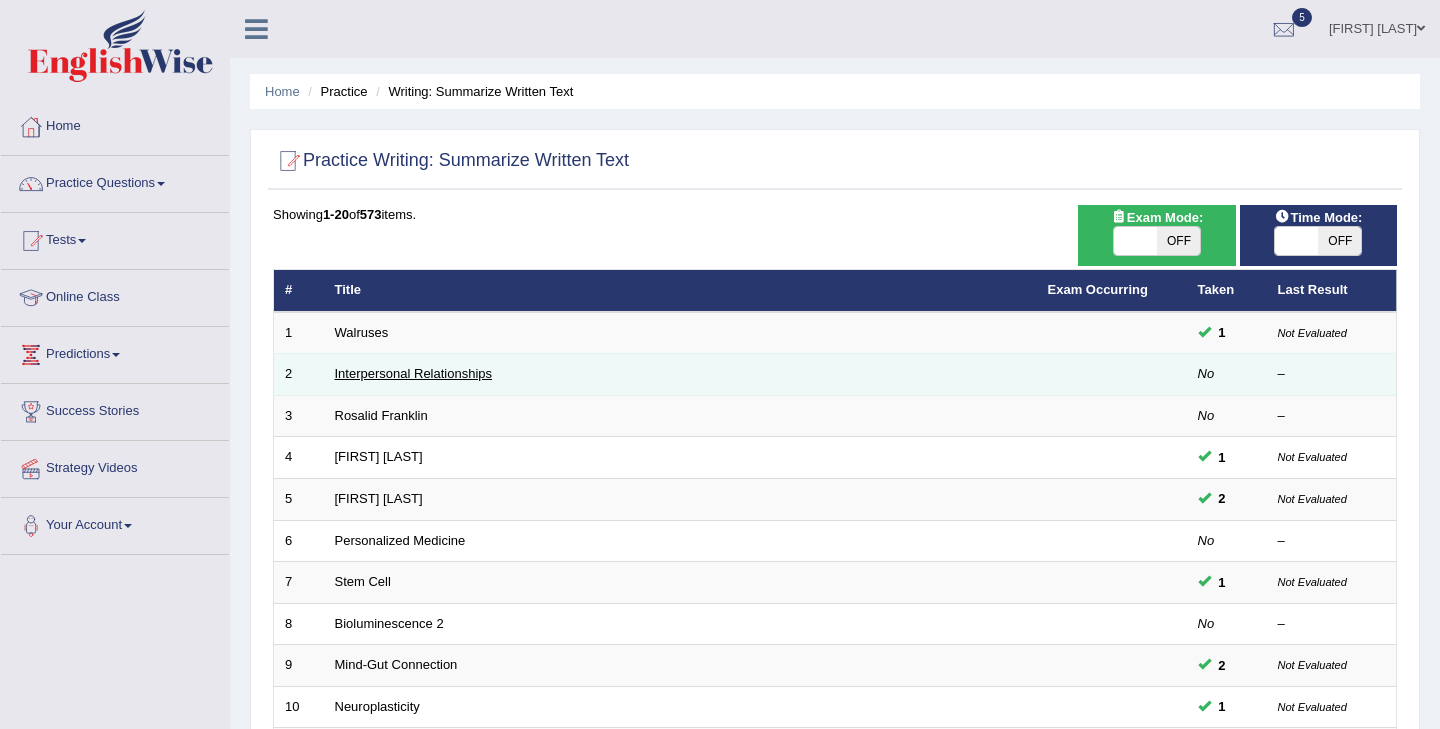 click on "Interpersonal Relationships" at bounding box center [414, 373] 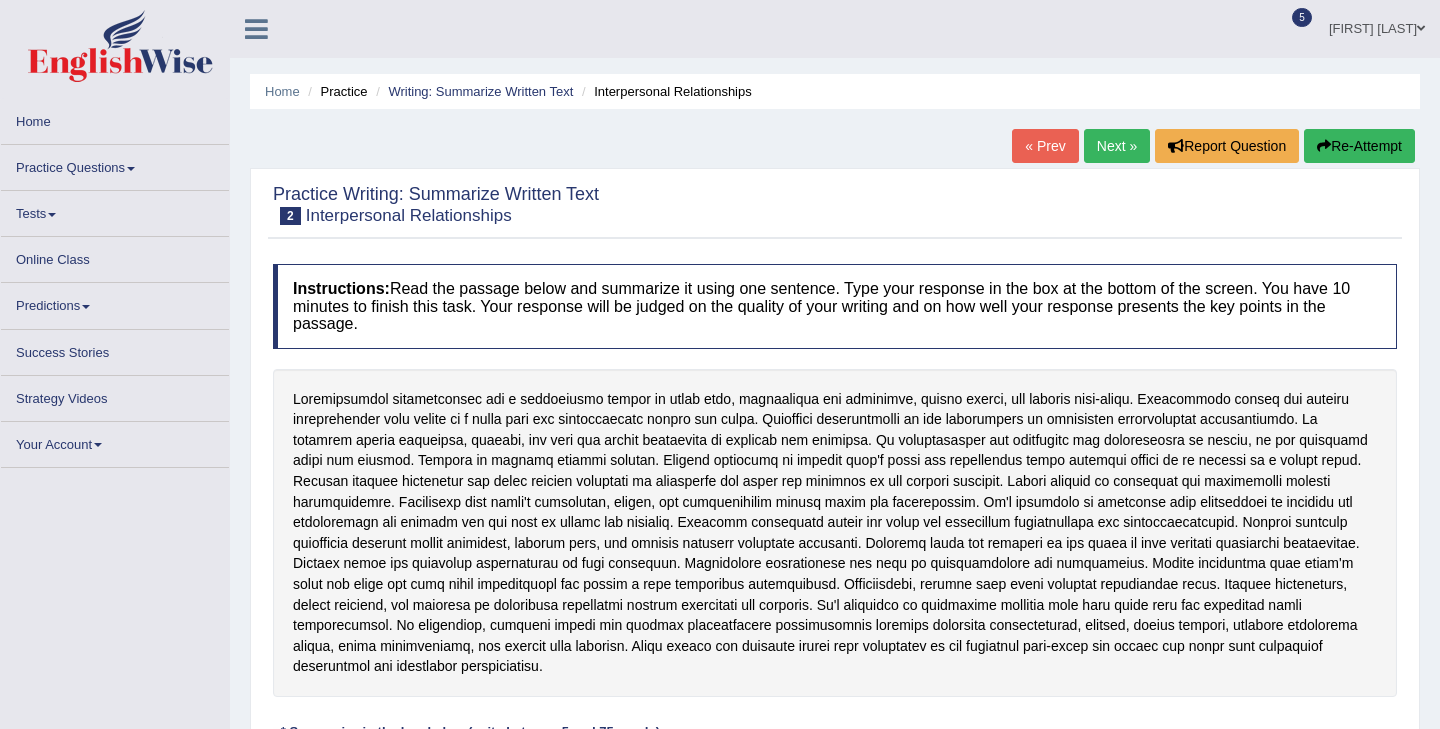 scroll, scrollTop: 0, scrollLeft: 0, axis: both 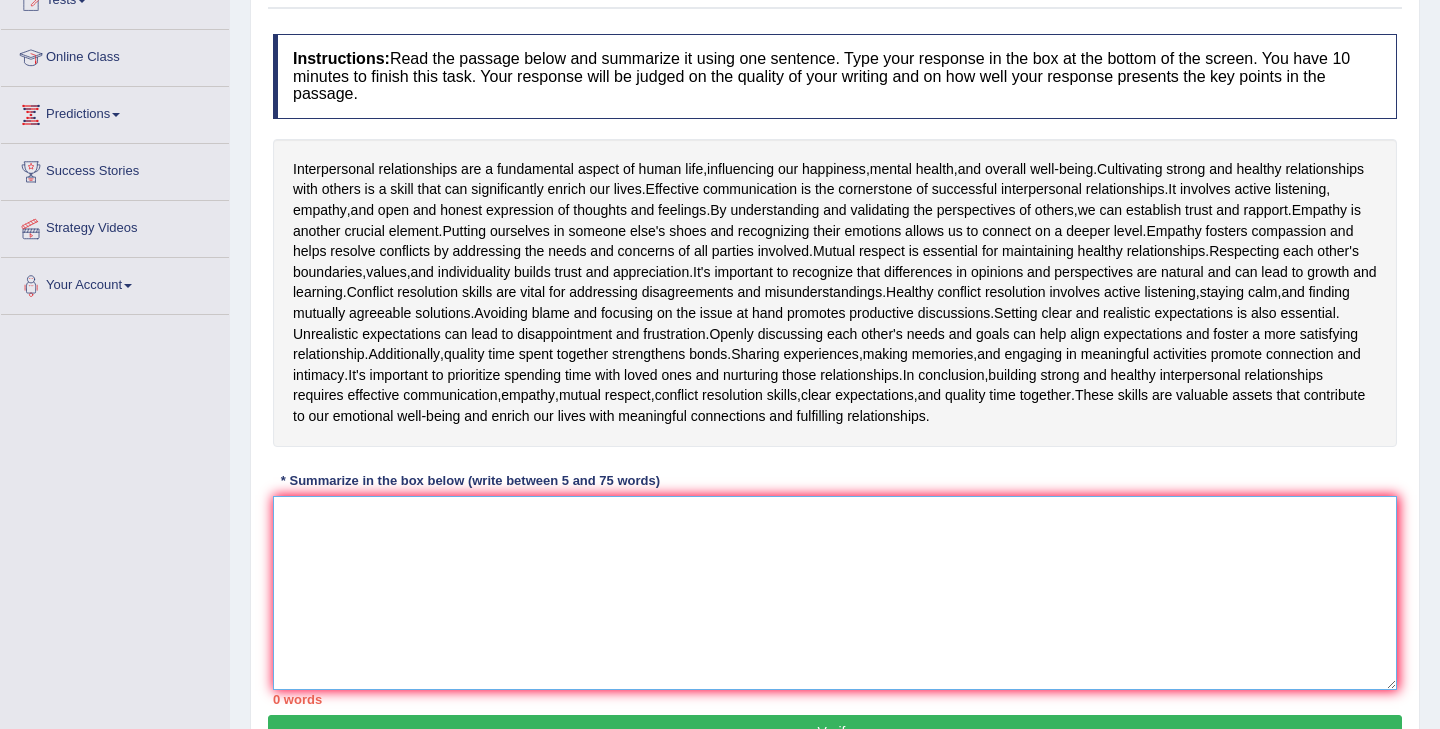 click at bounding box center (835, 593) 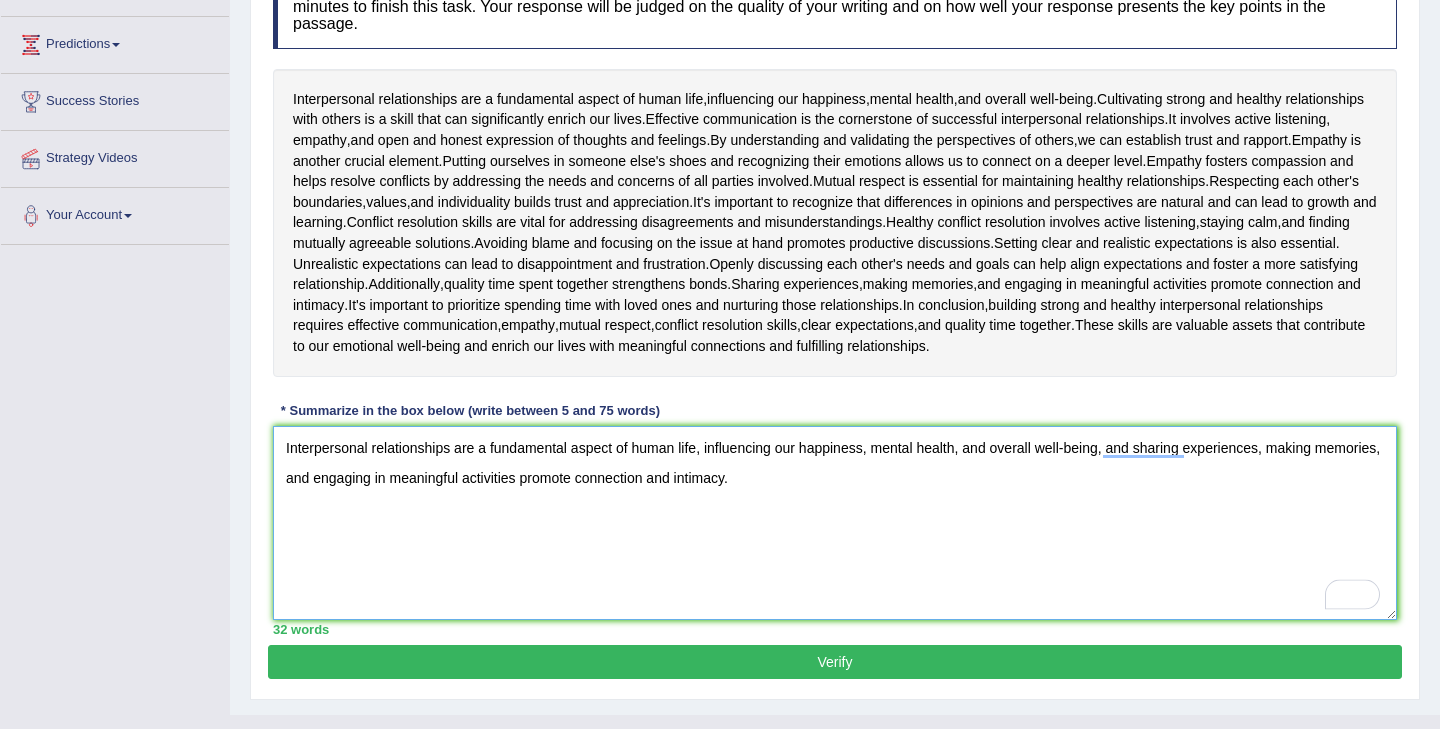 scroll, scrollTop: 311, scrollLeft: 0, axis: vertical 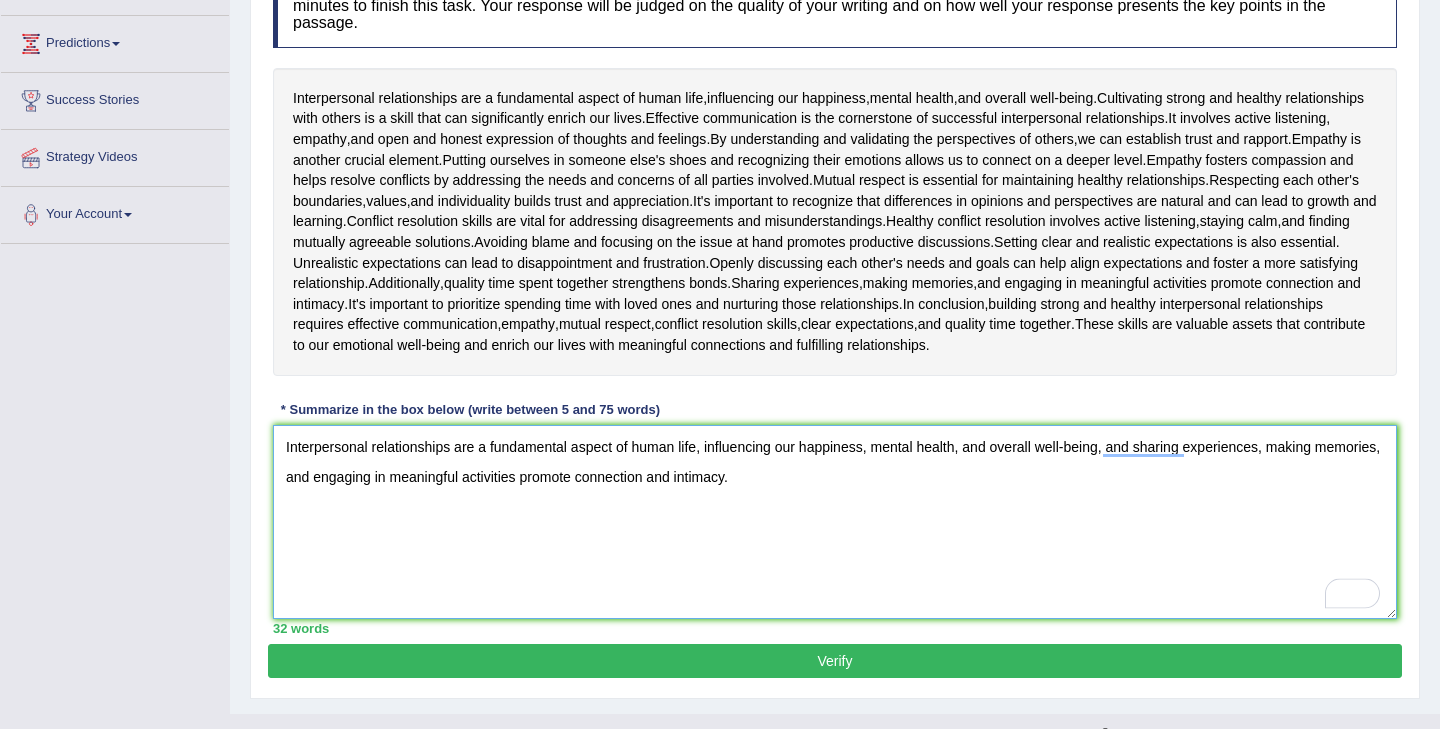 type on "Interpersonal relationships are a fundamental aspect of human life, influencing our happiness, mental health, and overall well-being, and sharing experiences, making memories, and engaging in meaningful activities promote connection and intimacy." 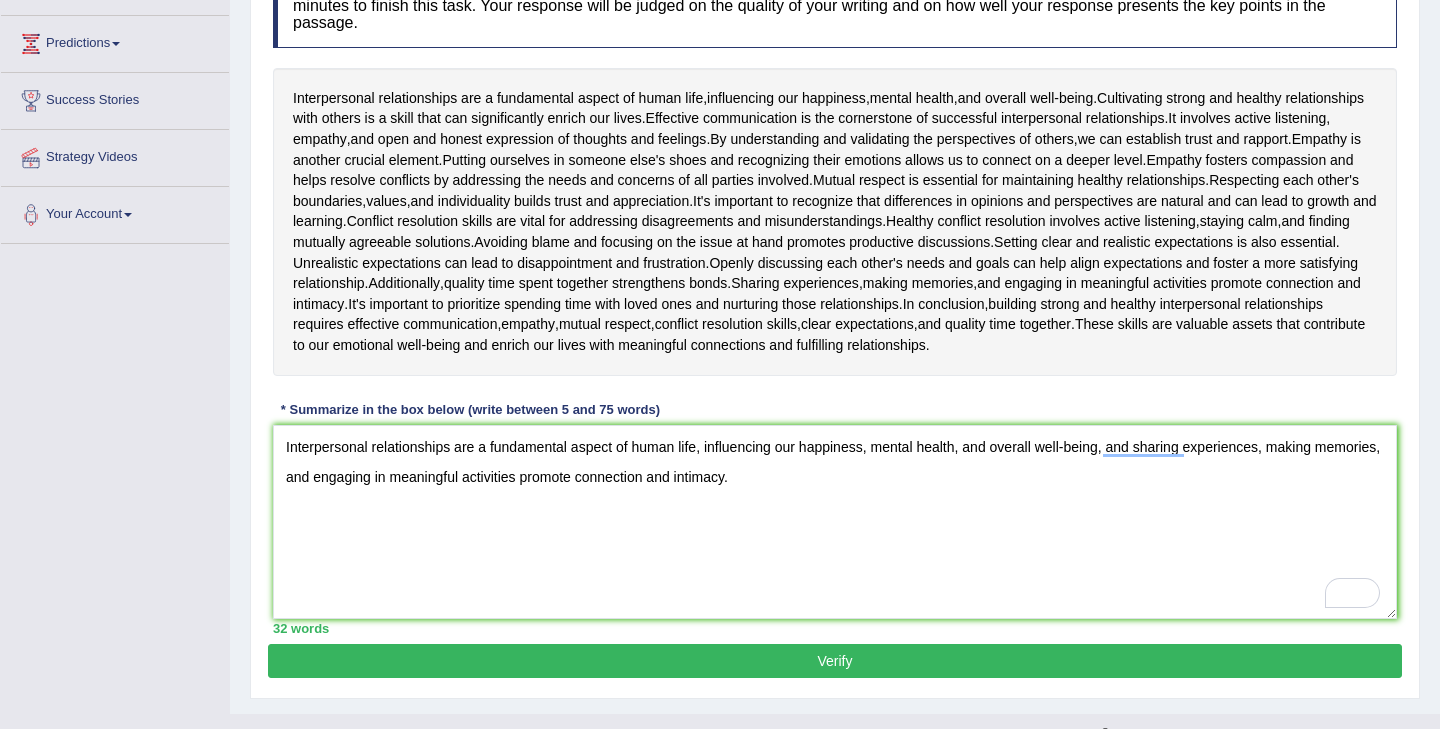 click on "Verify" at bounding box center [835, 661] 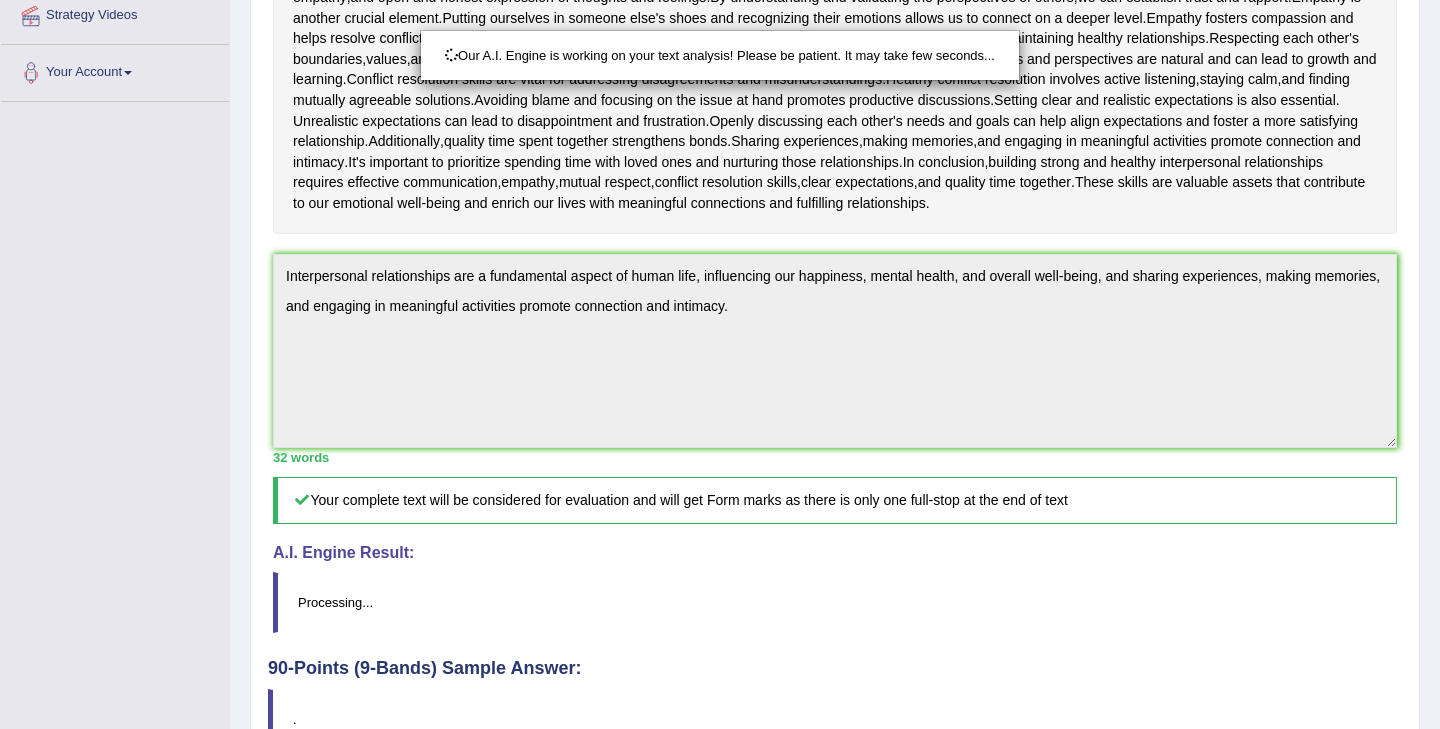 scroll, scrollTop: 570, scrollLeft: 0, axis: vertical 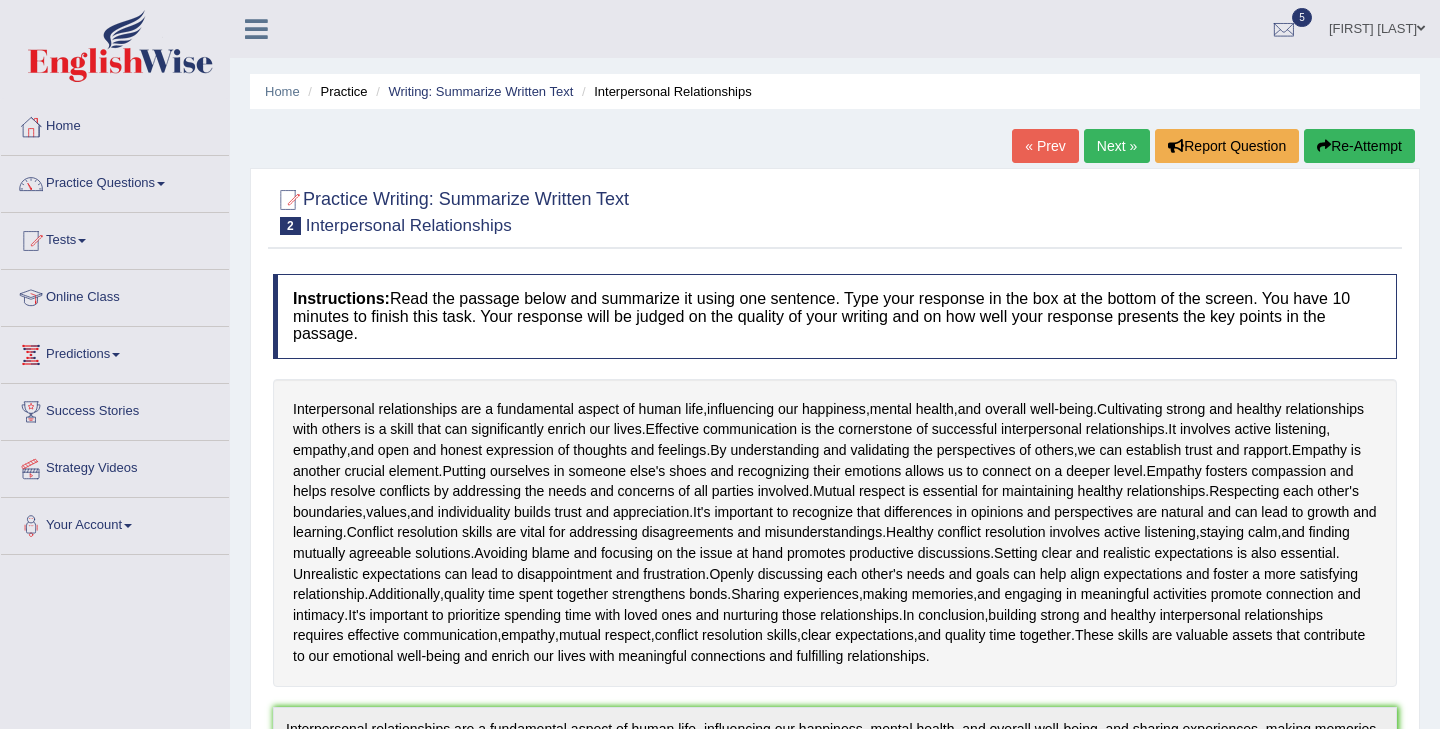 click on "Re-Attempt" at bounding box center [1359, 146] 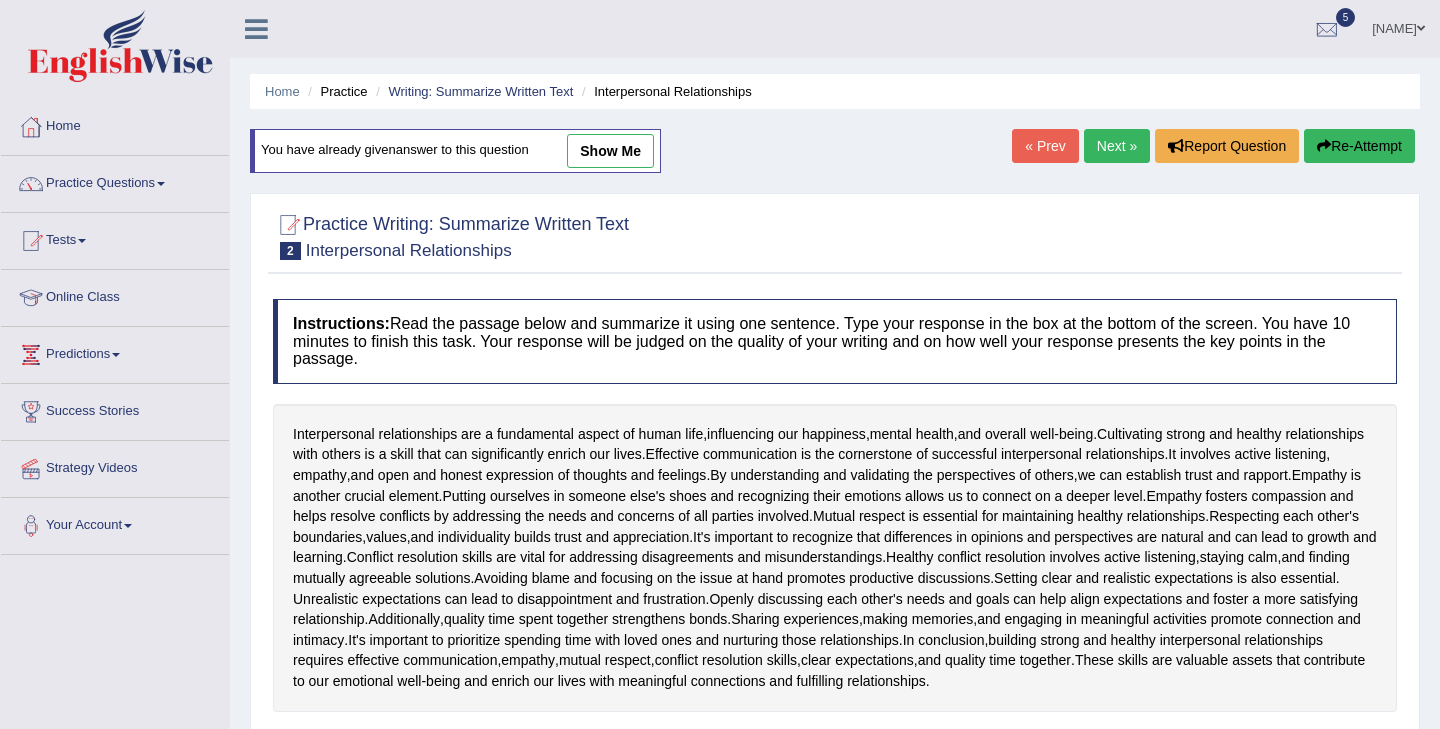 scroll, scrollTop: 0, scrollLeft: 0, axis: both 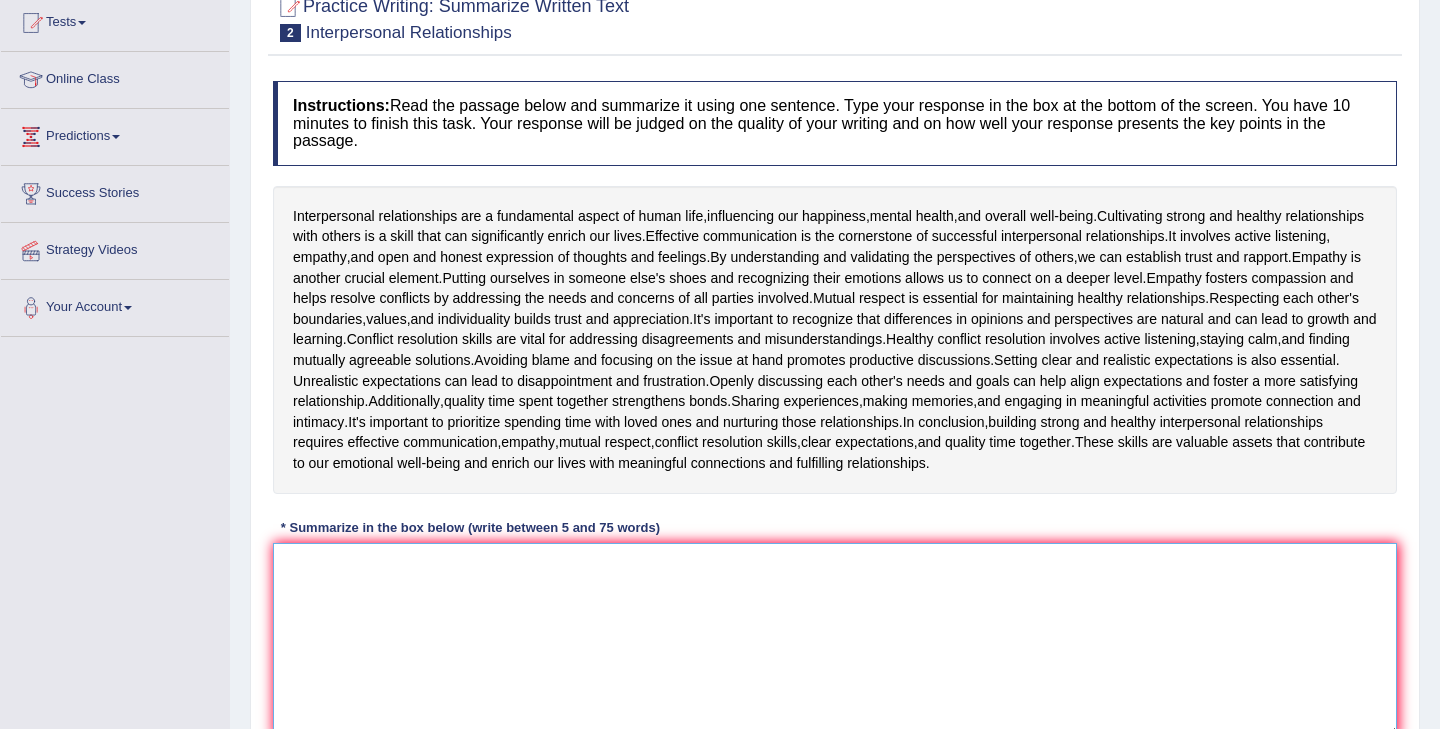 click at bounding box center [835, 640] 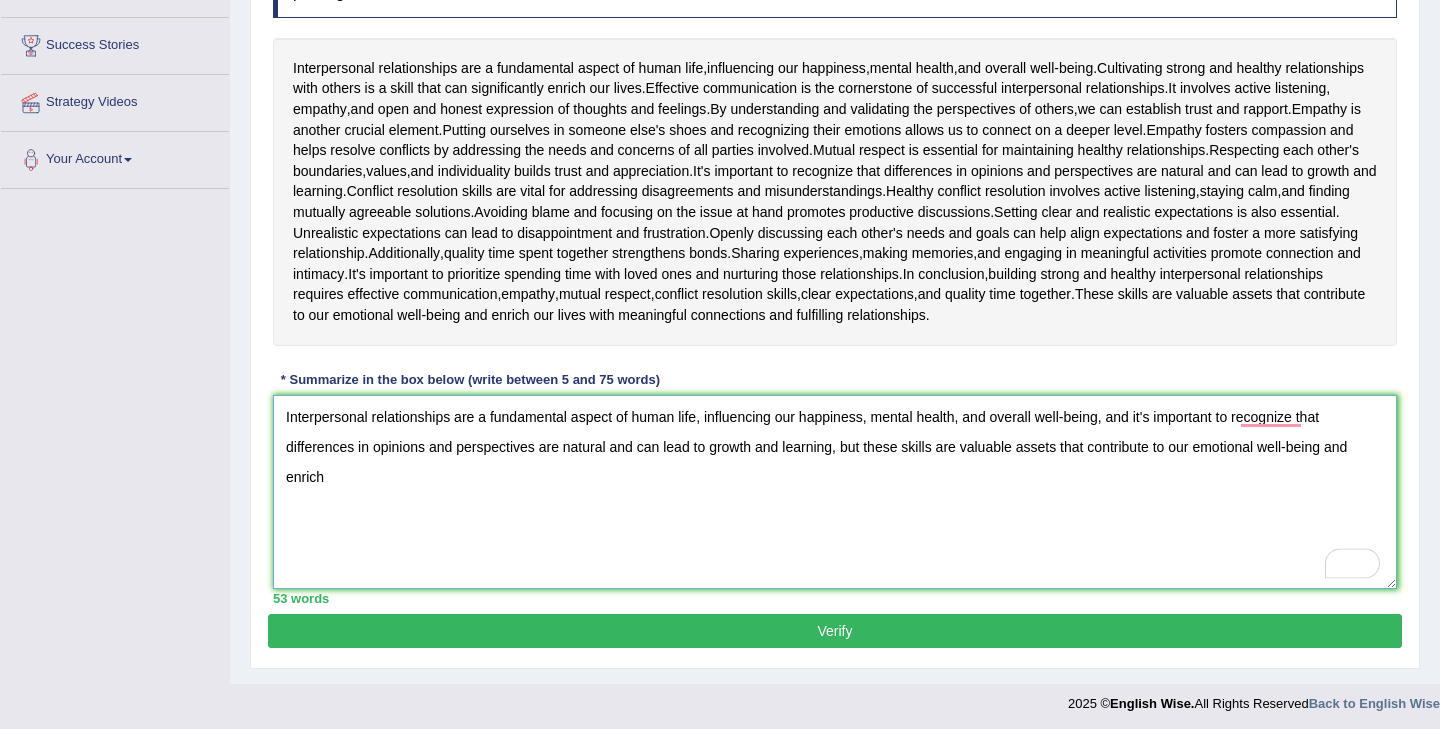 scroll, scrollTop: 372, scrollLeft: 0, axis: vertical 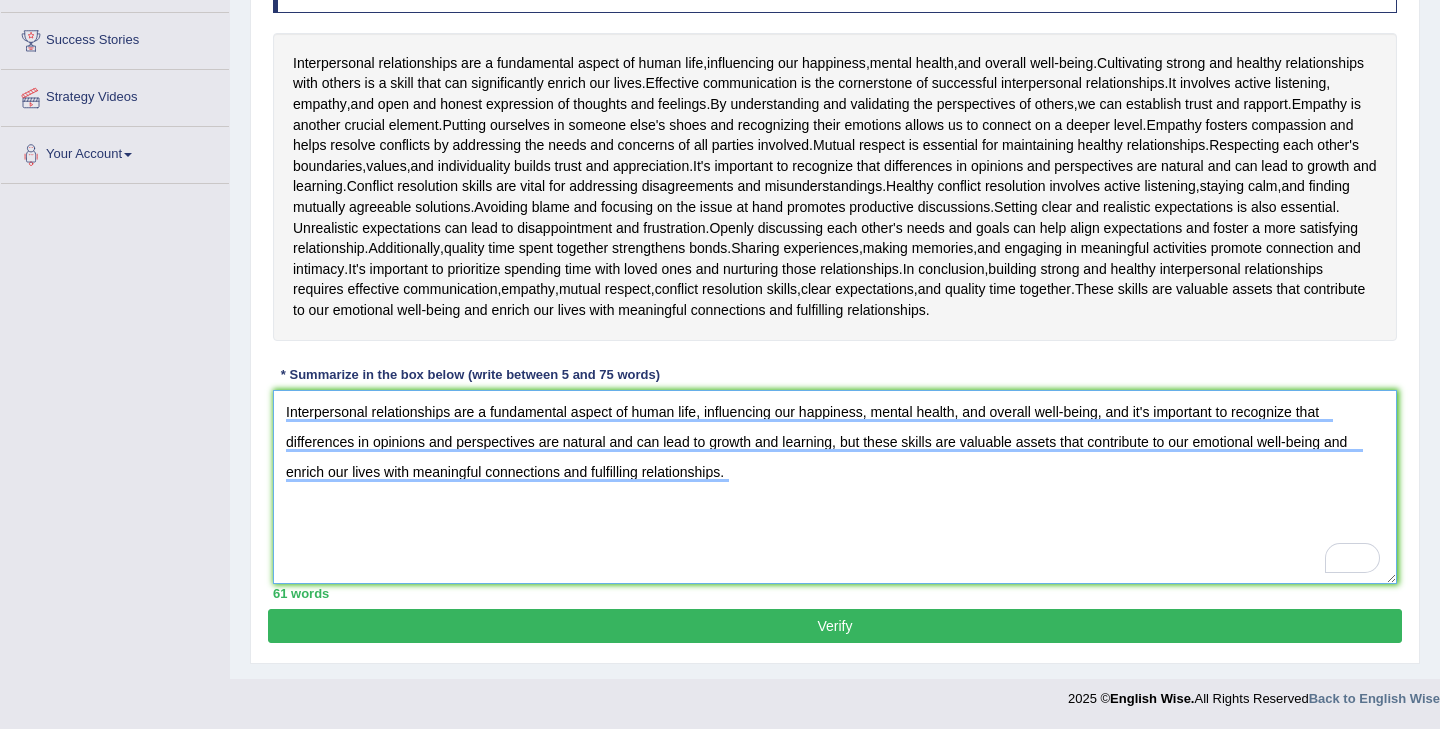 type on "Interpersonal relationships are a fundamental aspect of human life, influencing our happiness, mental health, and overall well-being, and it's important to recognize that differences in opinions and perspectives are natural and can lead to growth and learning, but these skills are valuable assets that contribute to our emotional well-being and enrich our lives with meaningful connections and fulfilling relationships." 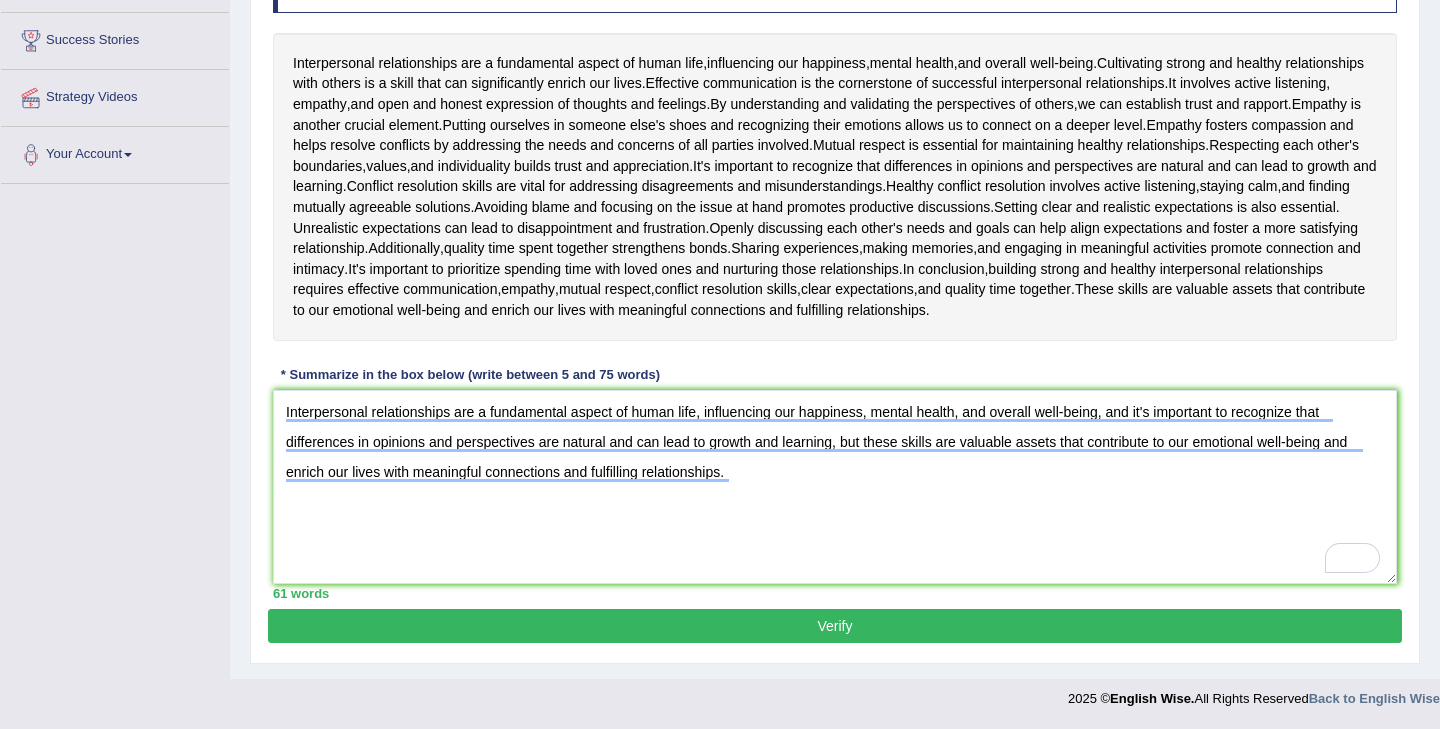 click on "Verify" at bounding box center [835, 626] 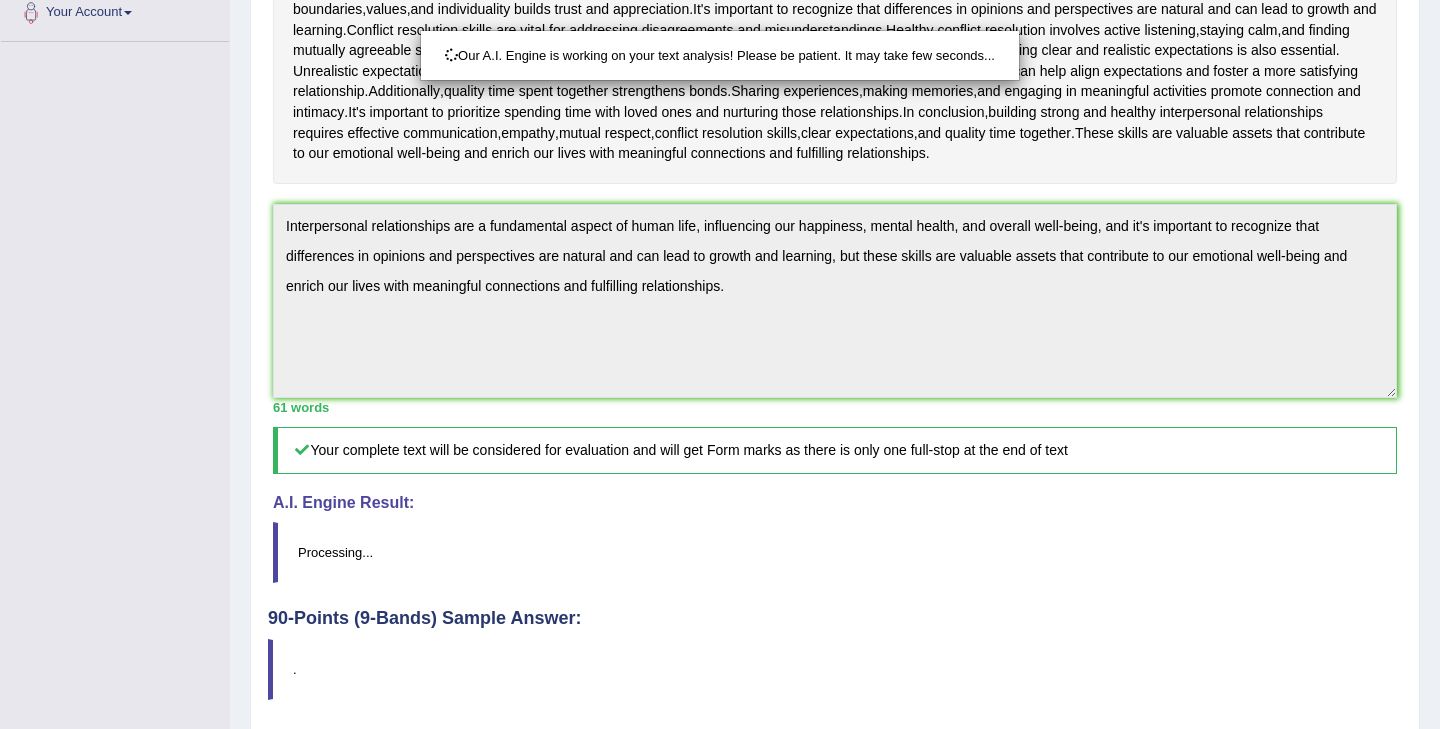scroll, scrollTop: 518, scrollLeft: 0, axis: vertical 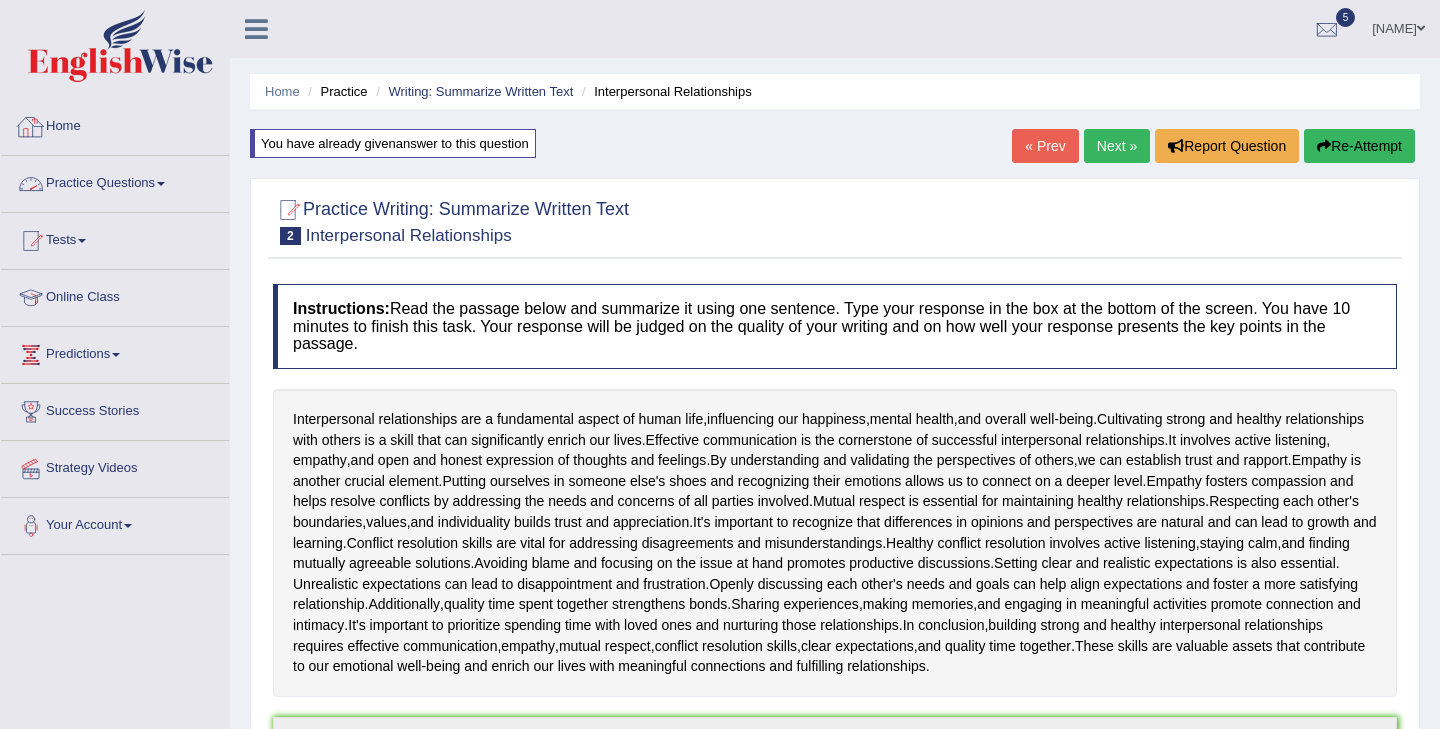 click at bounding box center (31, 127) 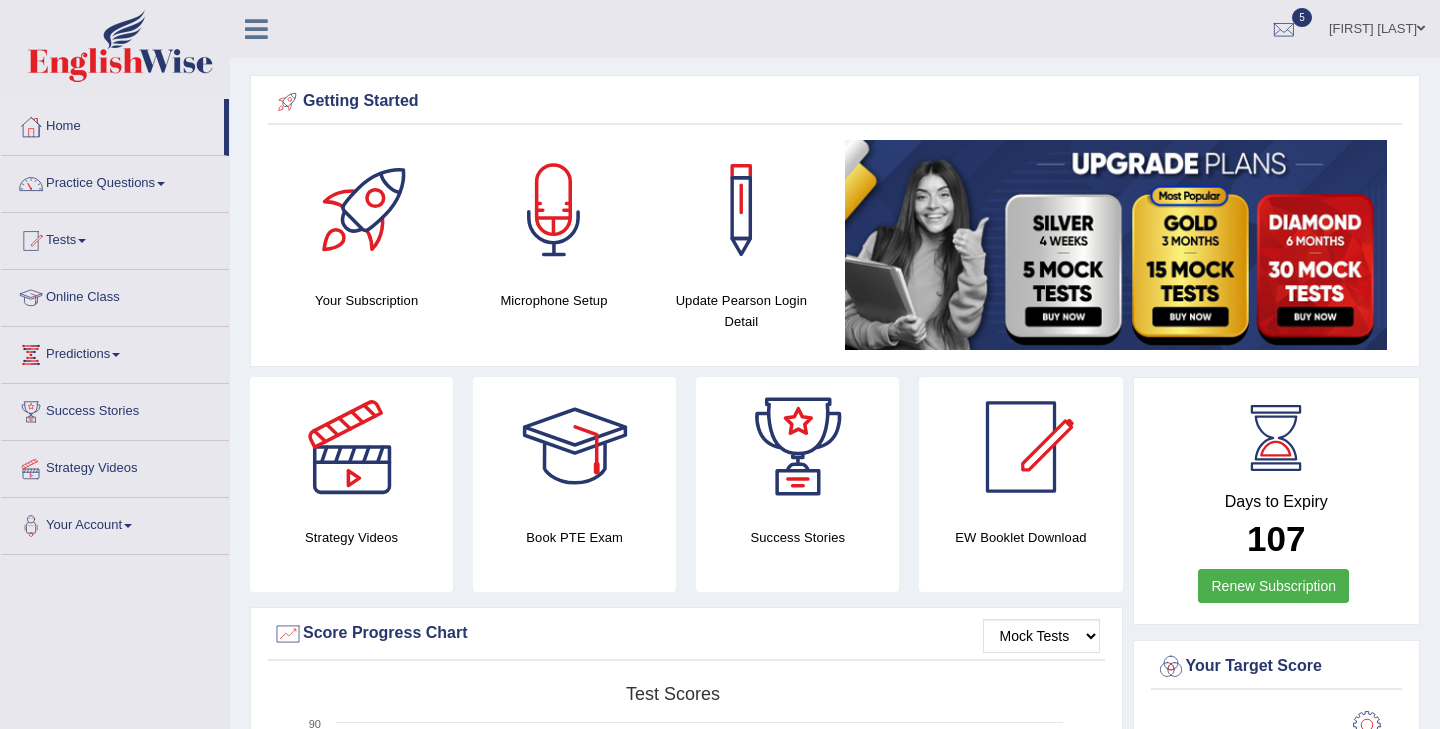 scroll, scrollTop: 888, scrollLeft: 0, axis: vertical 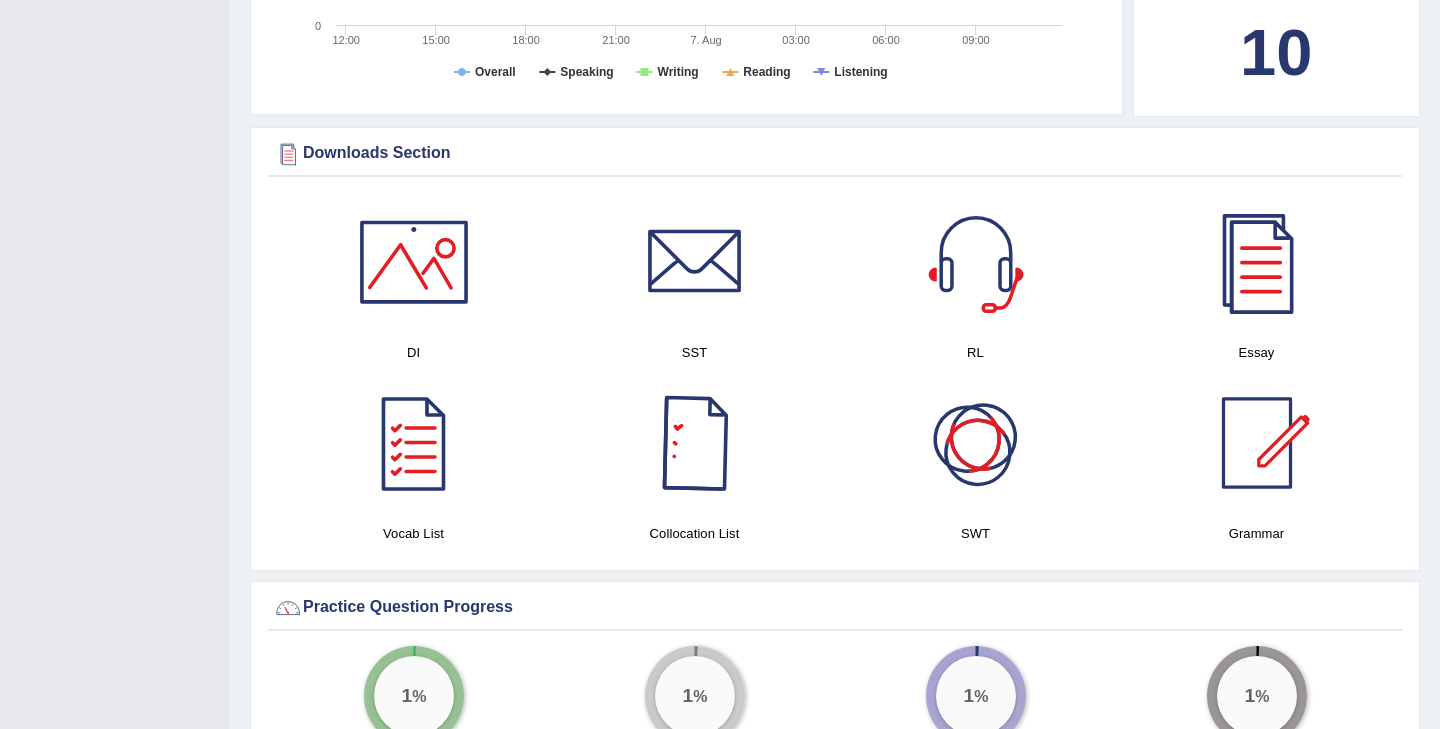 click at bounding box center (976, 443) 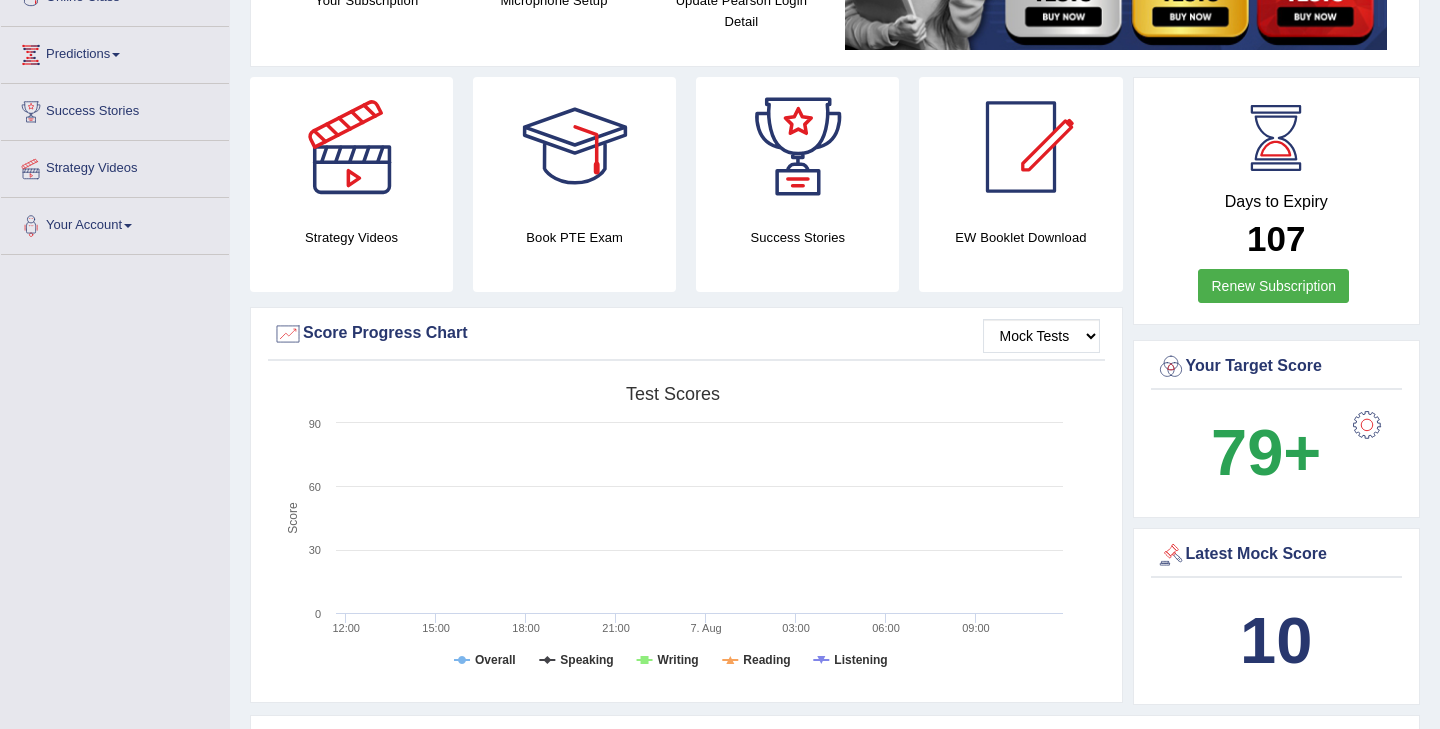 scroll, scrollTop: 0, scrollLeft: 0, axis: both 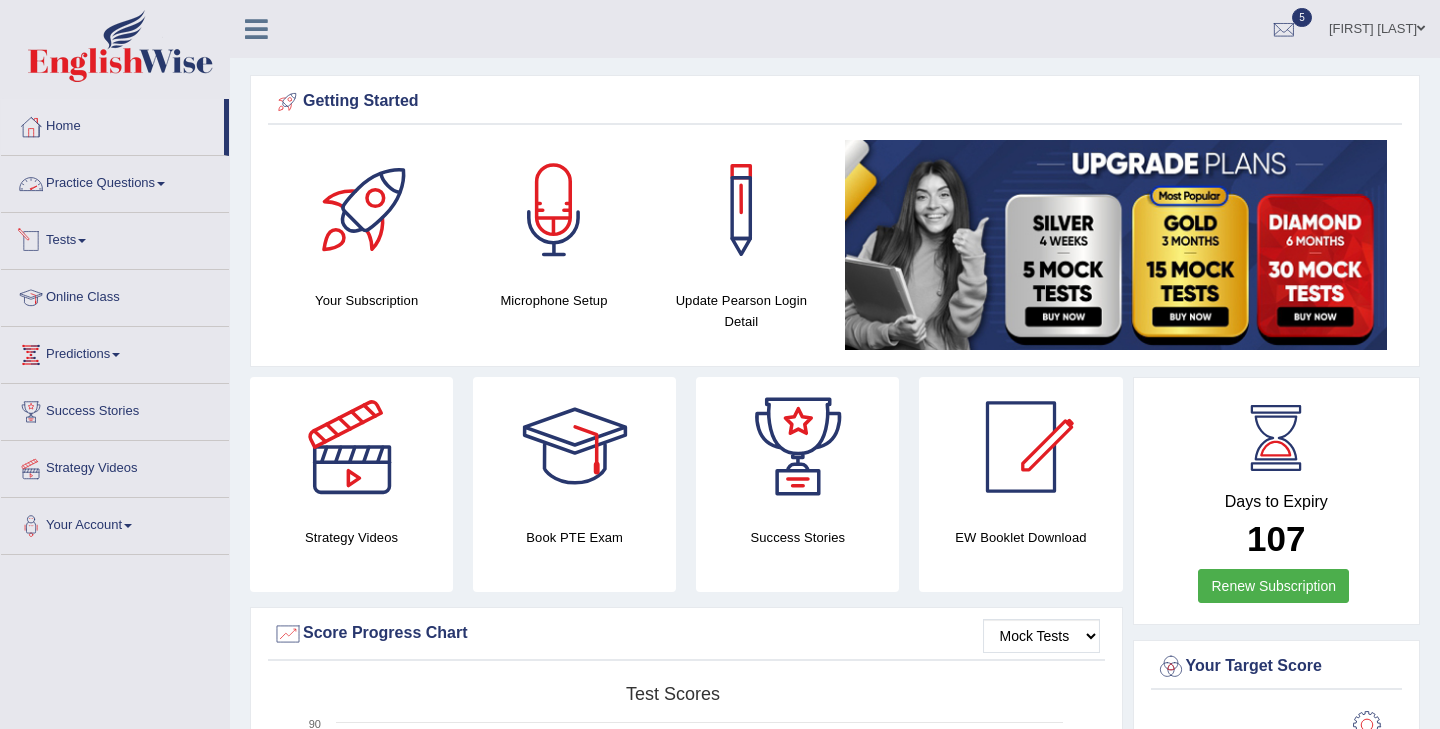 click on "Practice Questions" at bounding box center (115, 181) 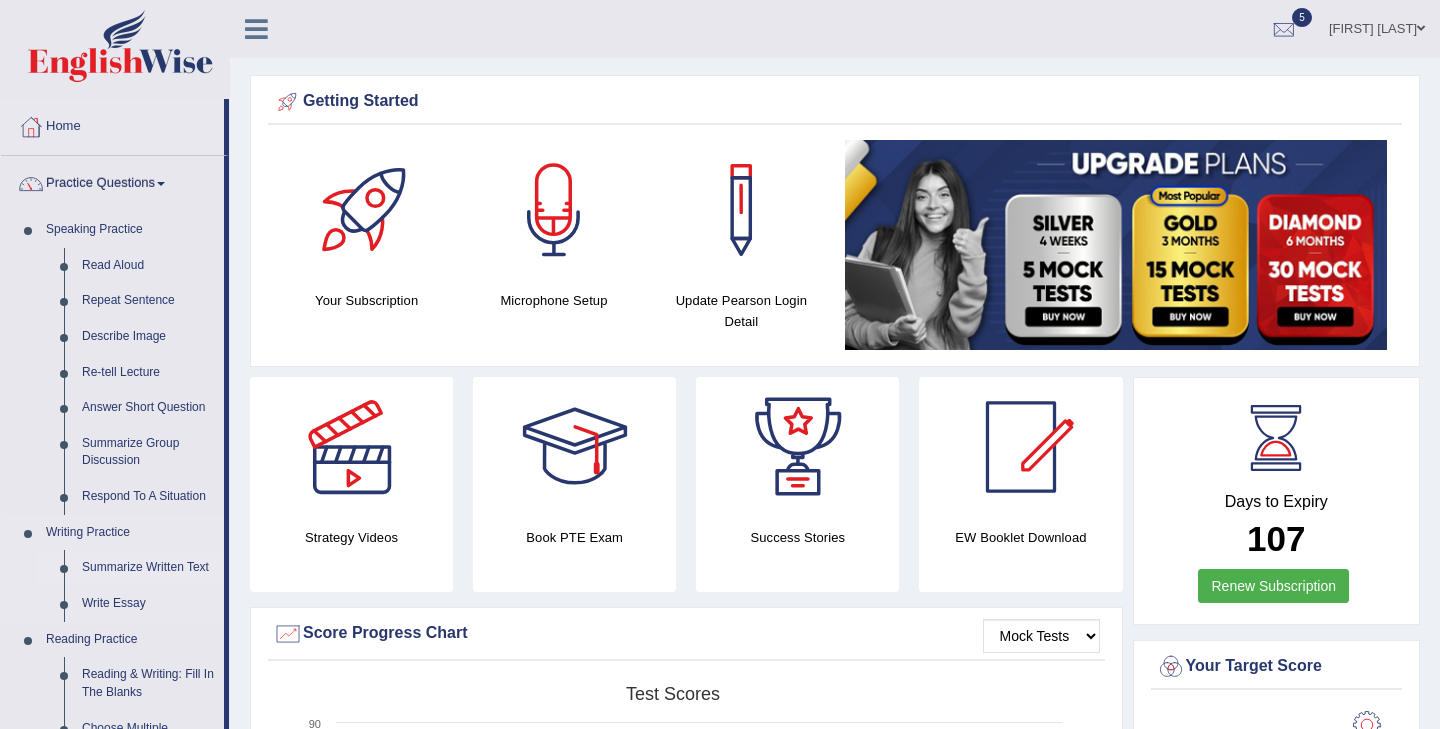 click on "Summarize Written Text" at bounding box center (148, 568) 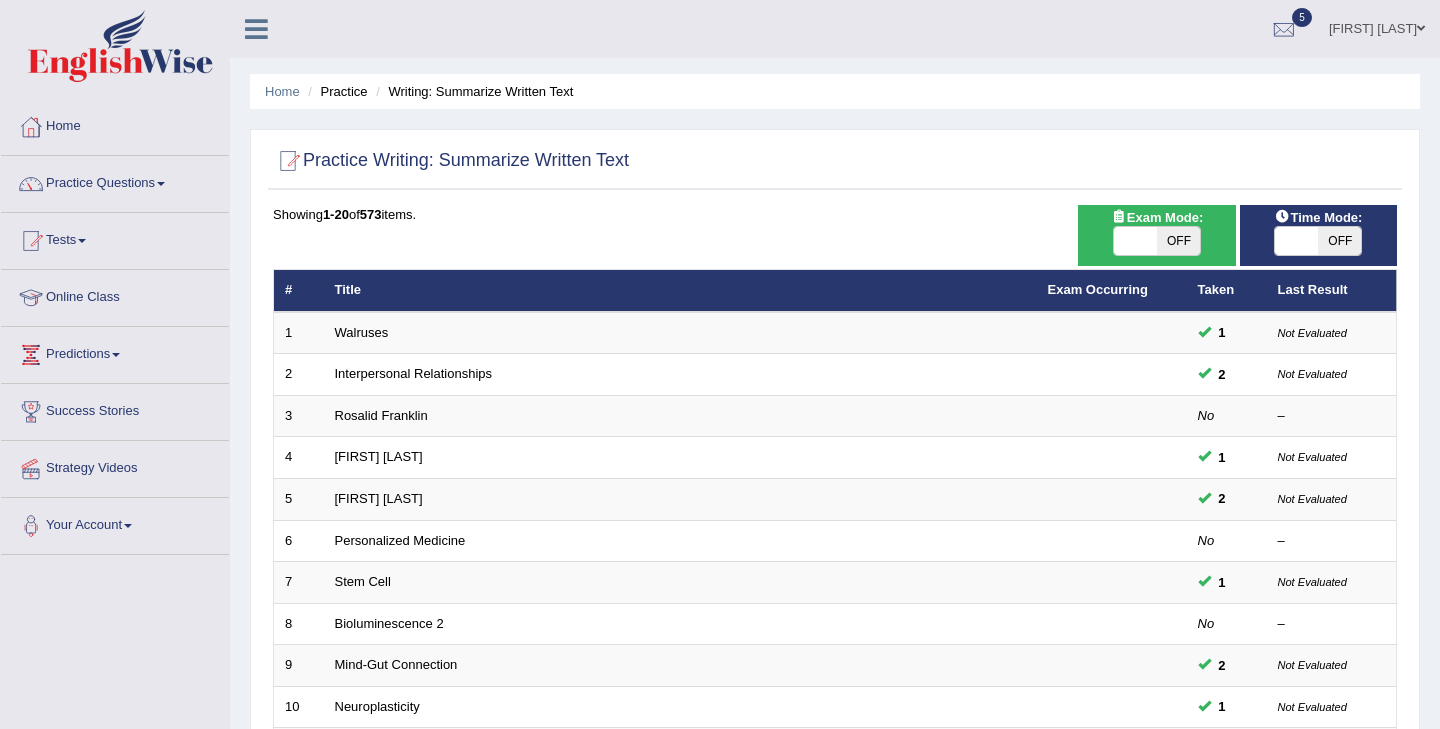 scroll, scrollTop: 483, scrollLeft: 0, axis: vertical 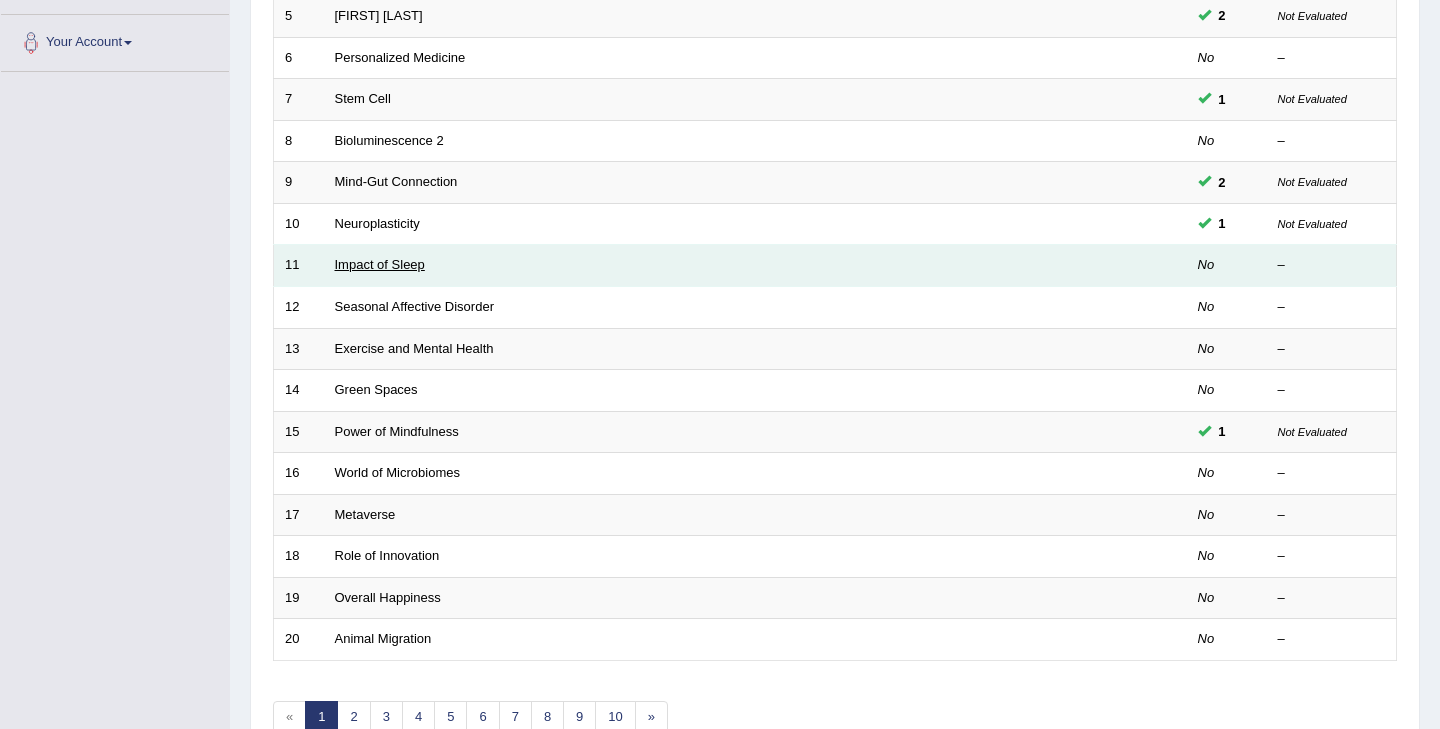 click on "Impact of Sleep" at bounding box center [380, 264] 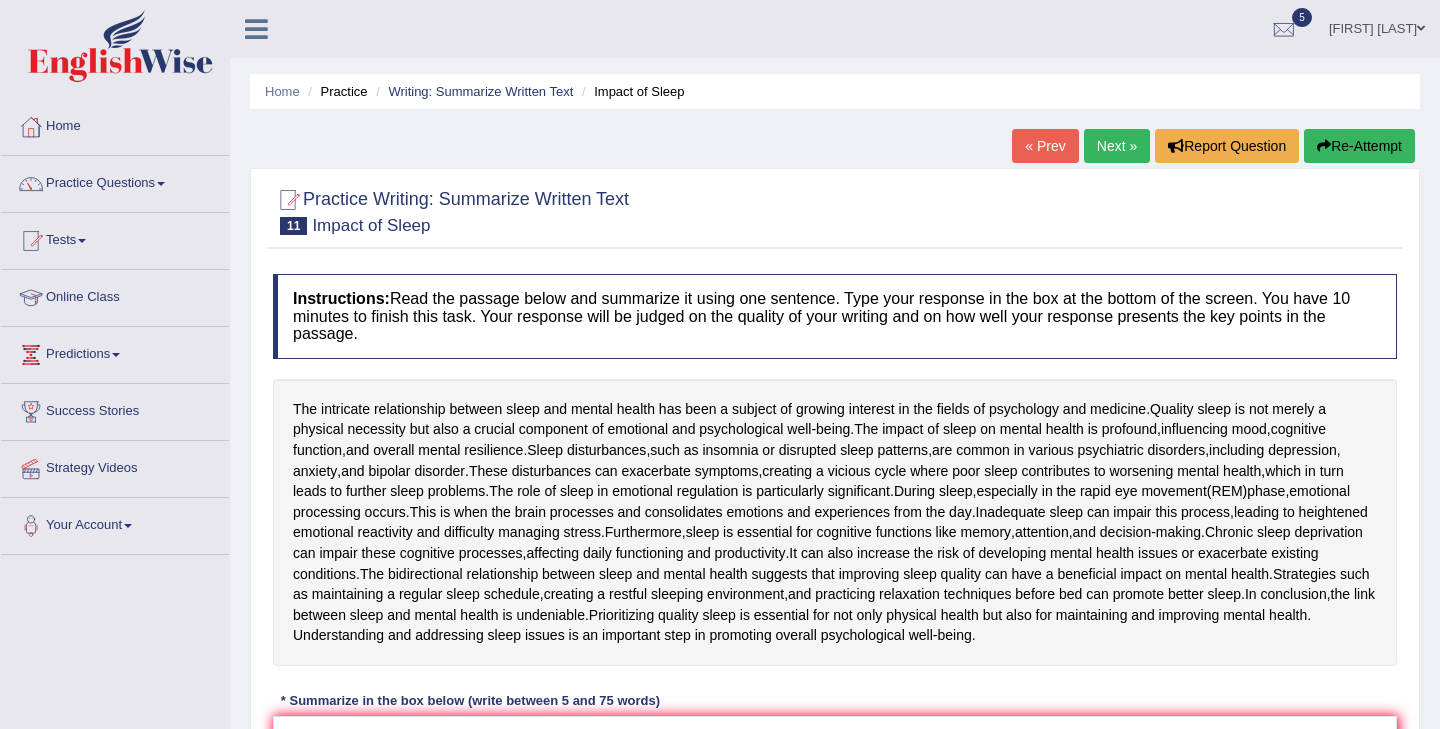 scroll, scrollTop: 95, scrollLeft: 0, axis: vertical 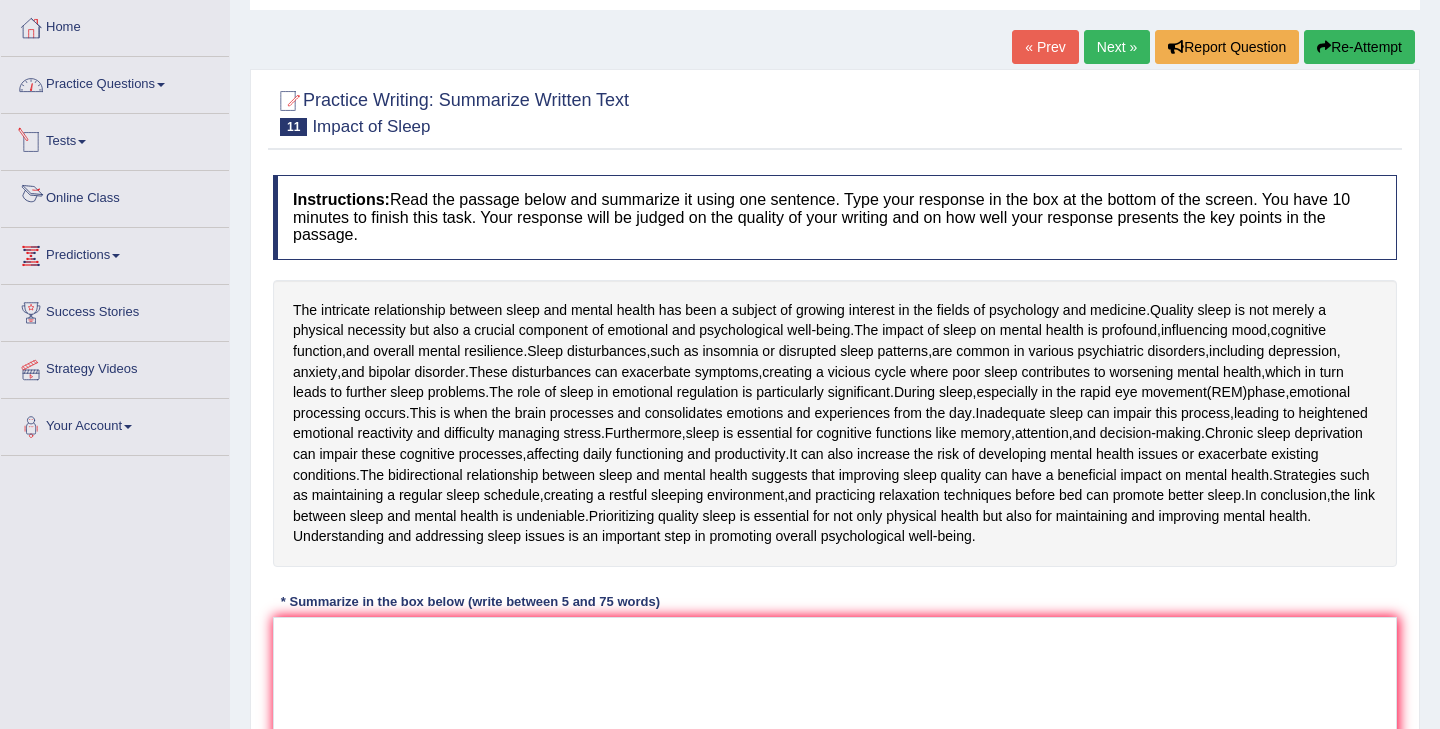 click on "Practice Questions" at bounding box center [115, 82] 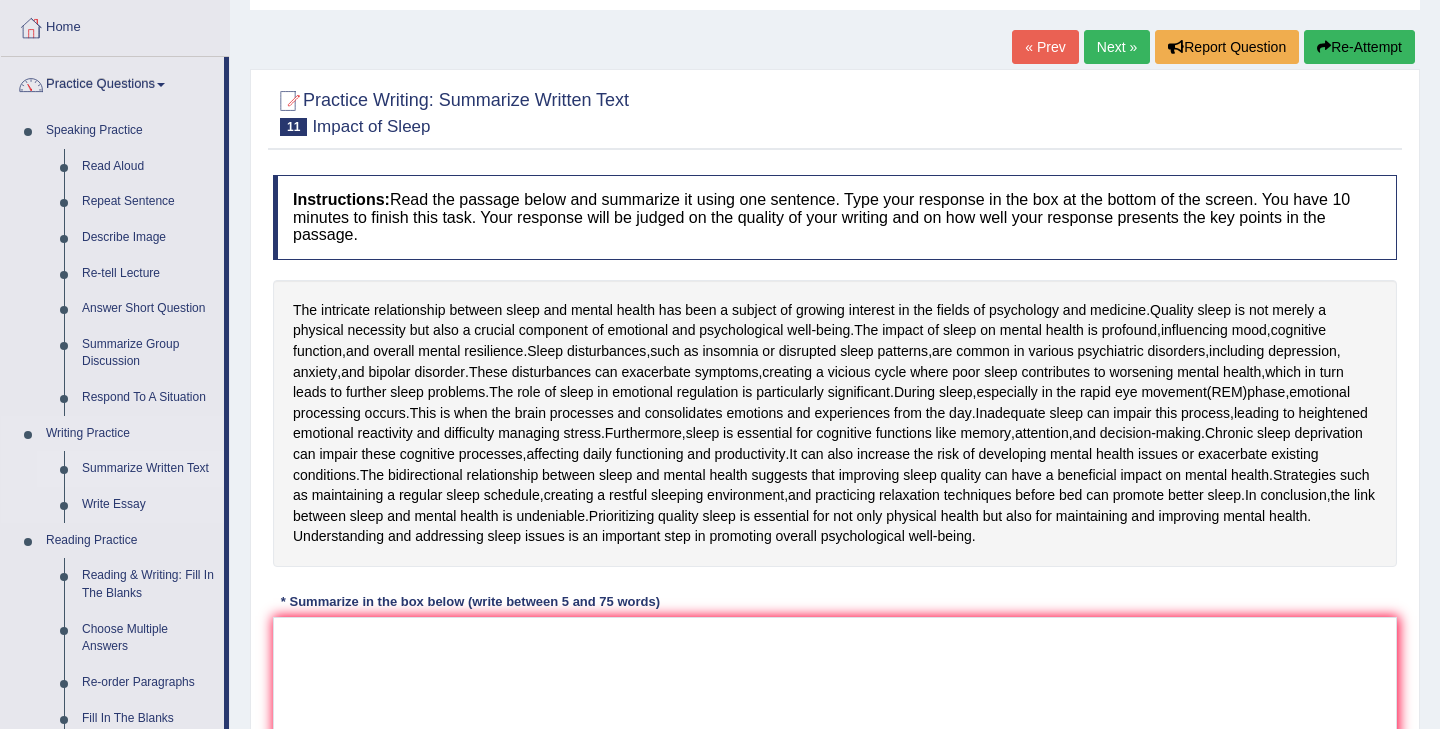 click on "Summarize Written Text" at bounding box center (148, 469) 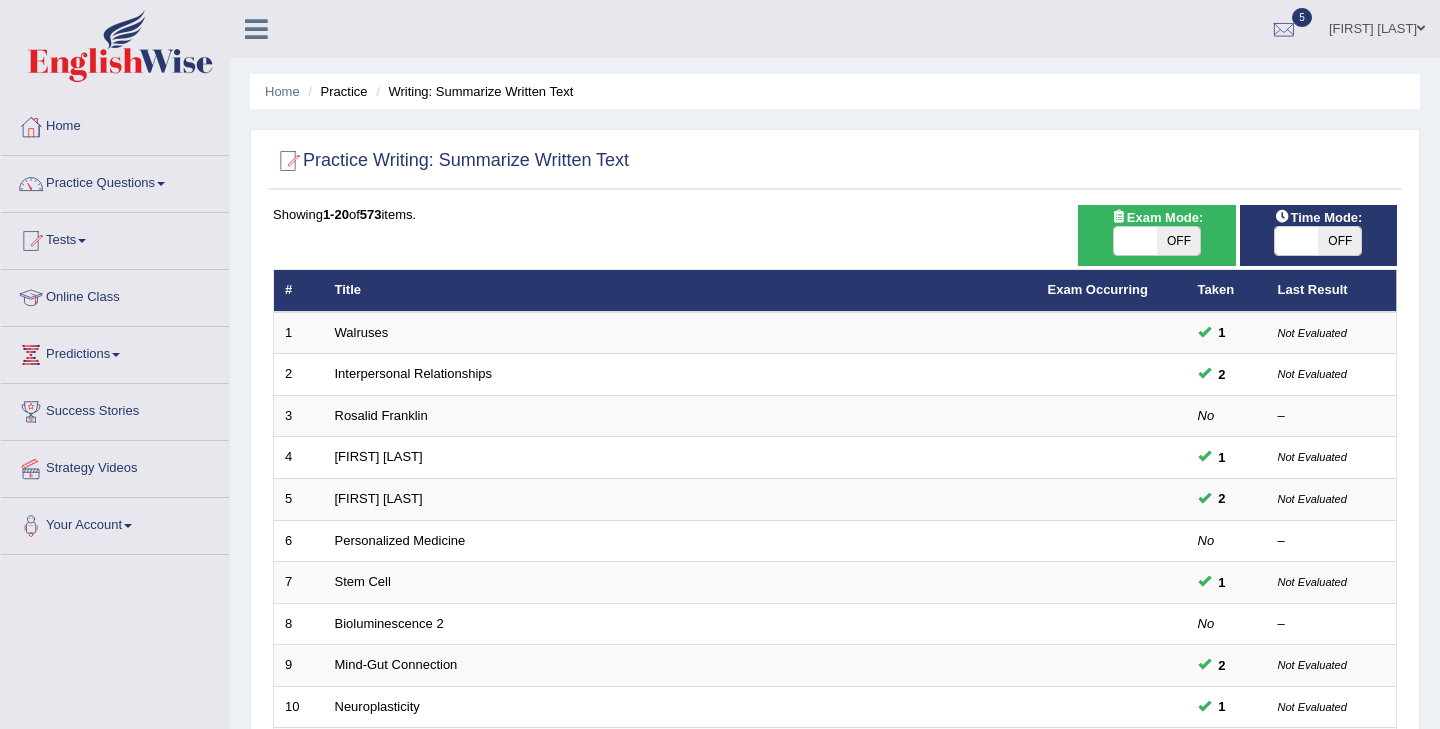 scroll, scrollTop: 0, scrollLeft: 0, axis: both 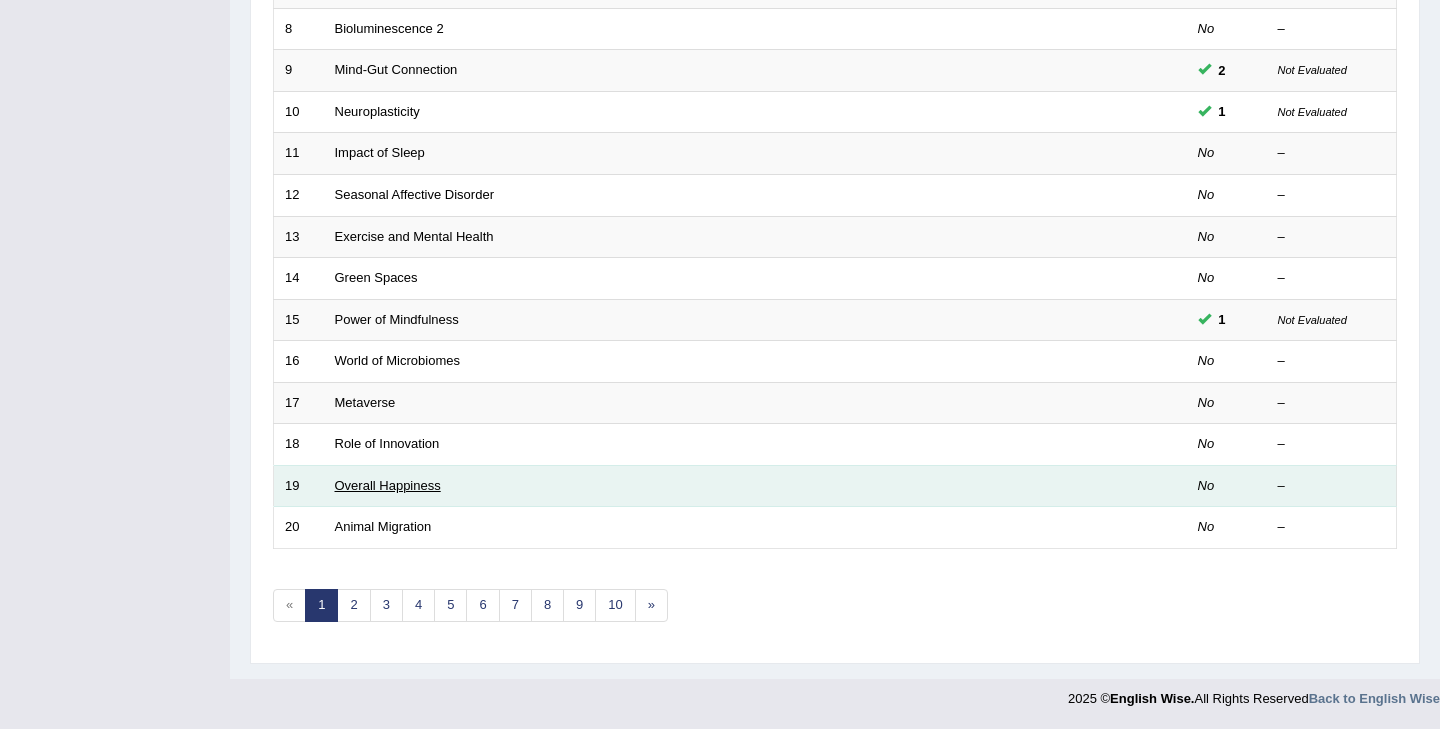 click on "Overall Happiness" at bounding box center (388, 485) 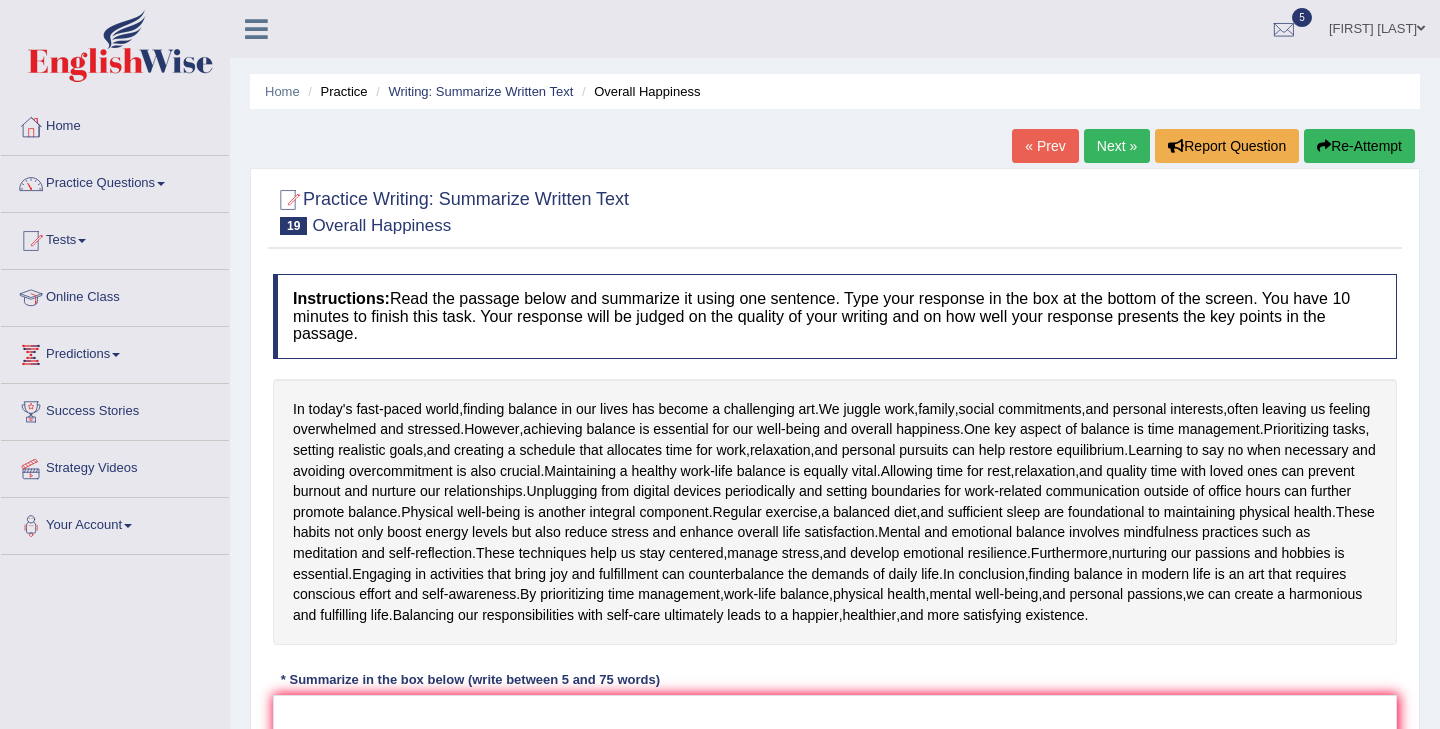 scroll, scrollTop: 0, scrollLeft: 0, axis: both 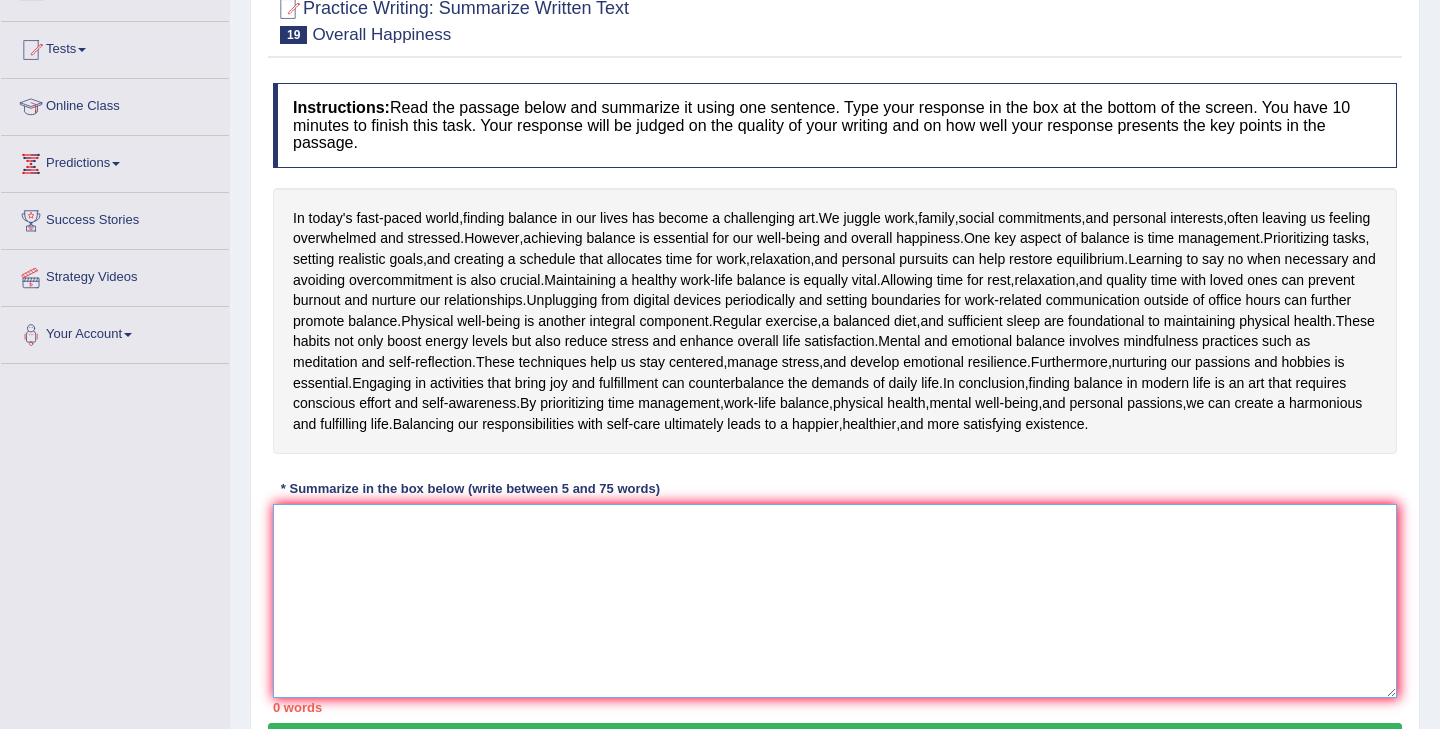 click at bounding box center (835, 601) 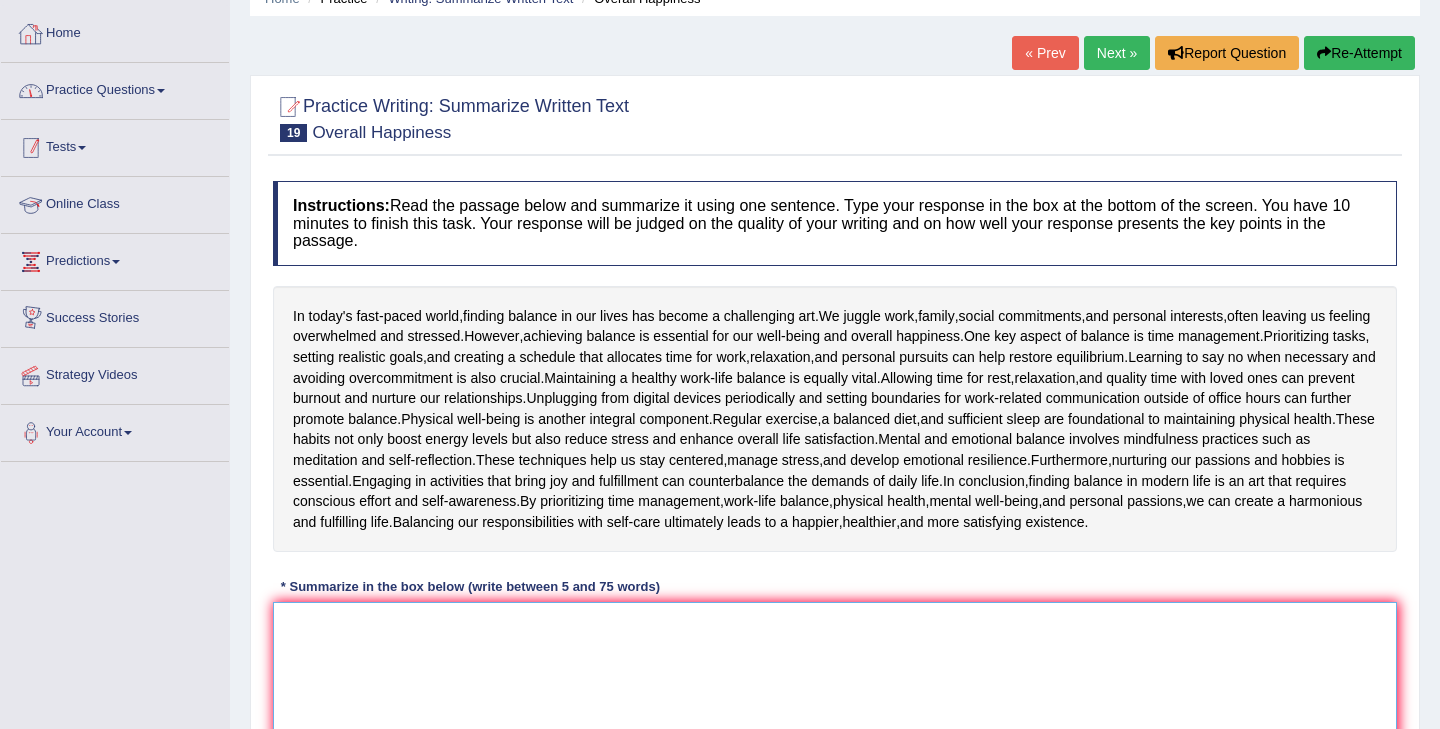 scroll, scrollTop: 0, scrollLeft: 0, axis: both 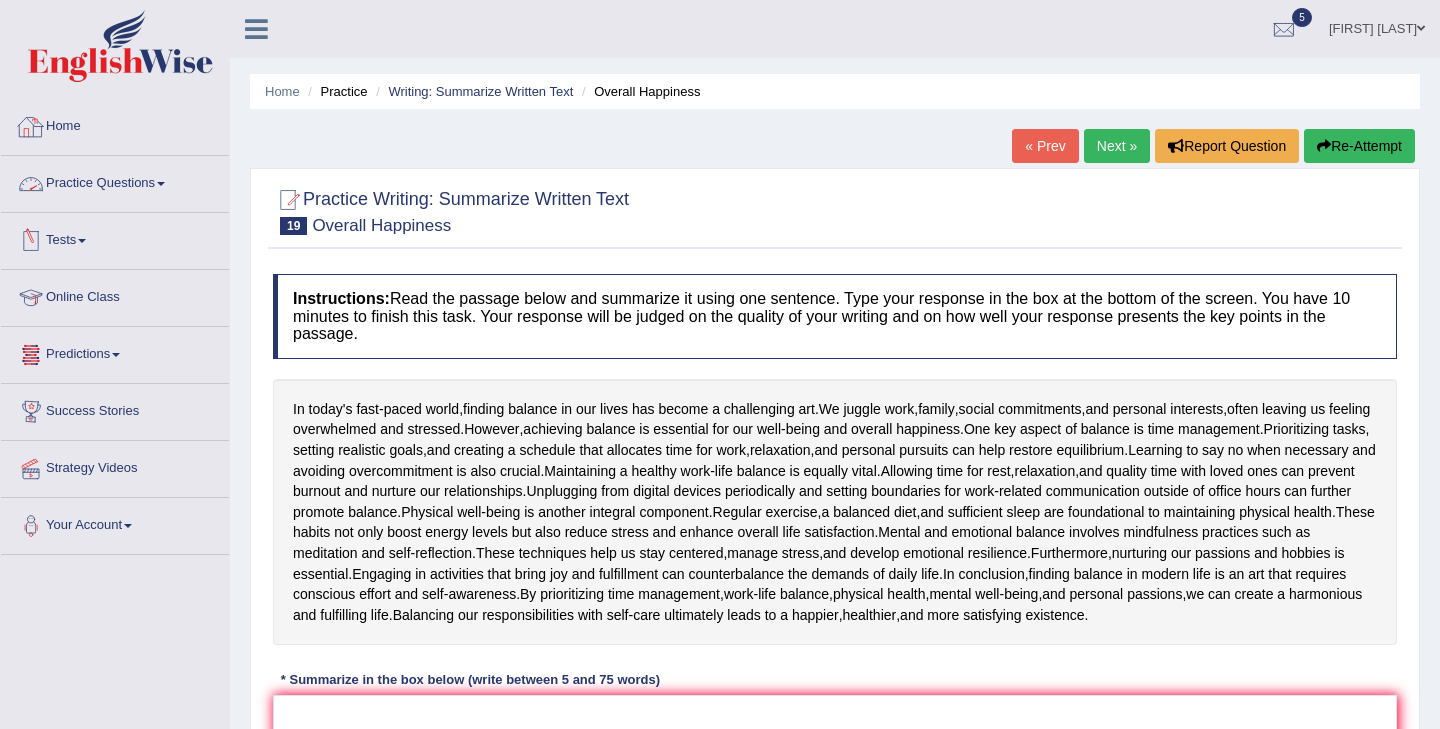 click on "Practice Questions" at bounding box center [115, 181] 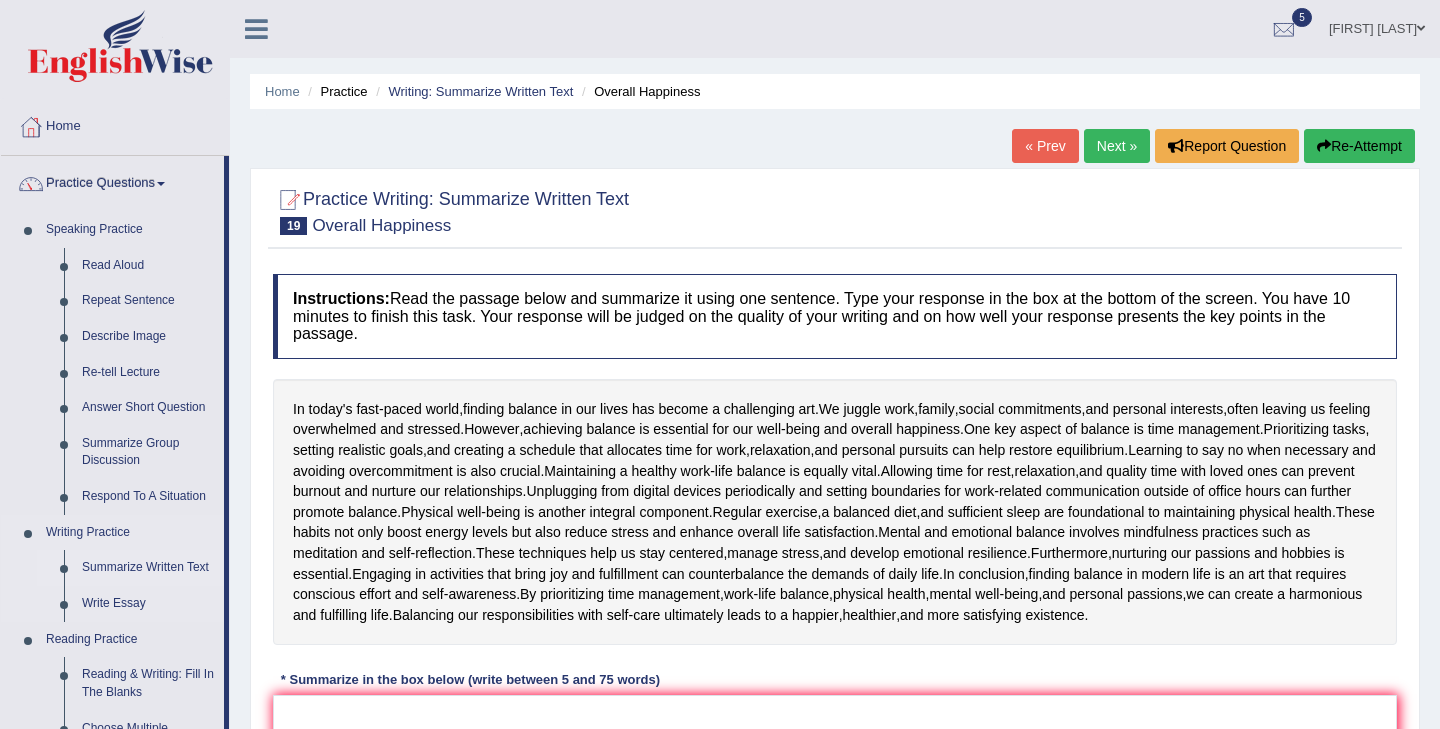 click on "Summarize Written Text" at bounding box center (148, 568) 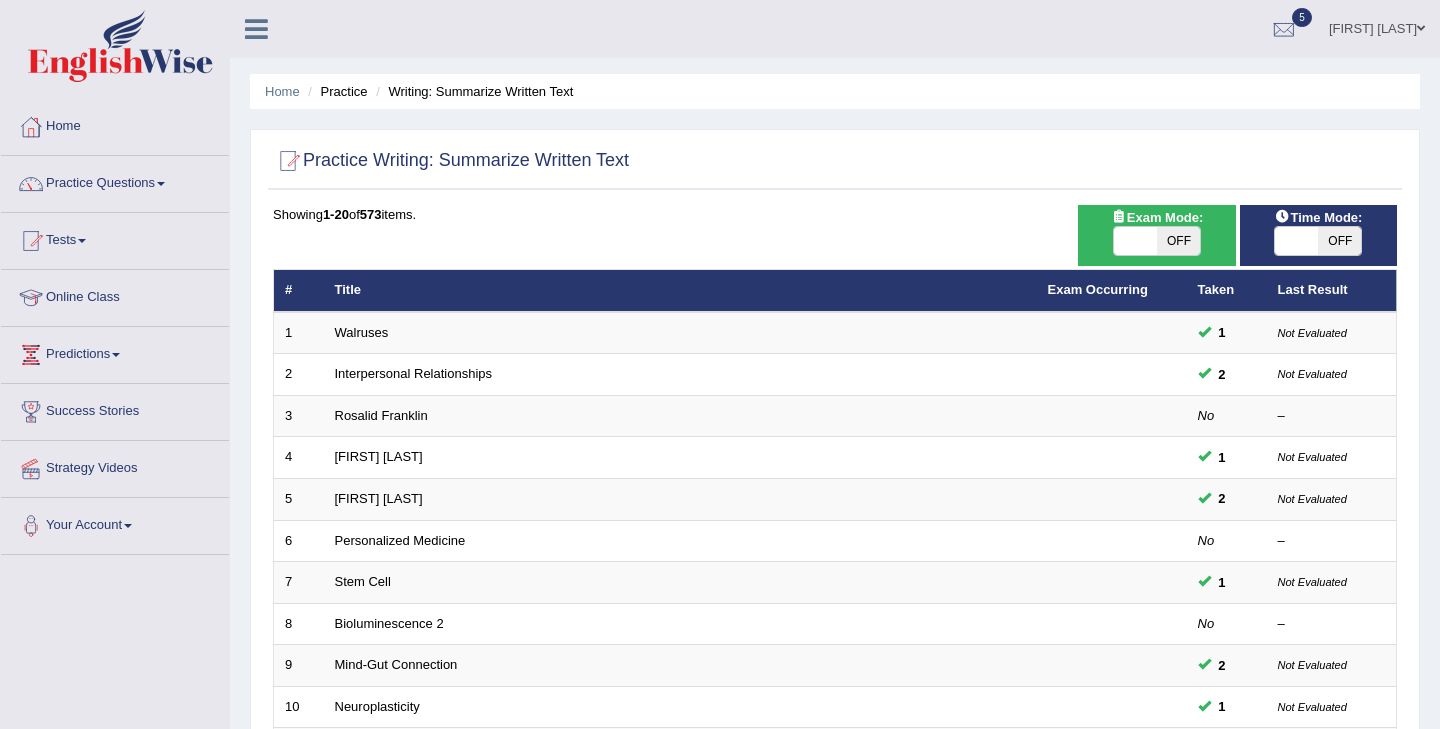 scroll, scrollTop: 483, scrollLeft: 0, axis: vertical 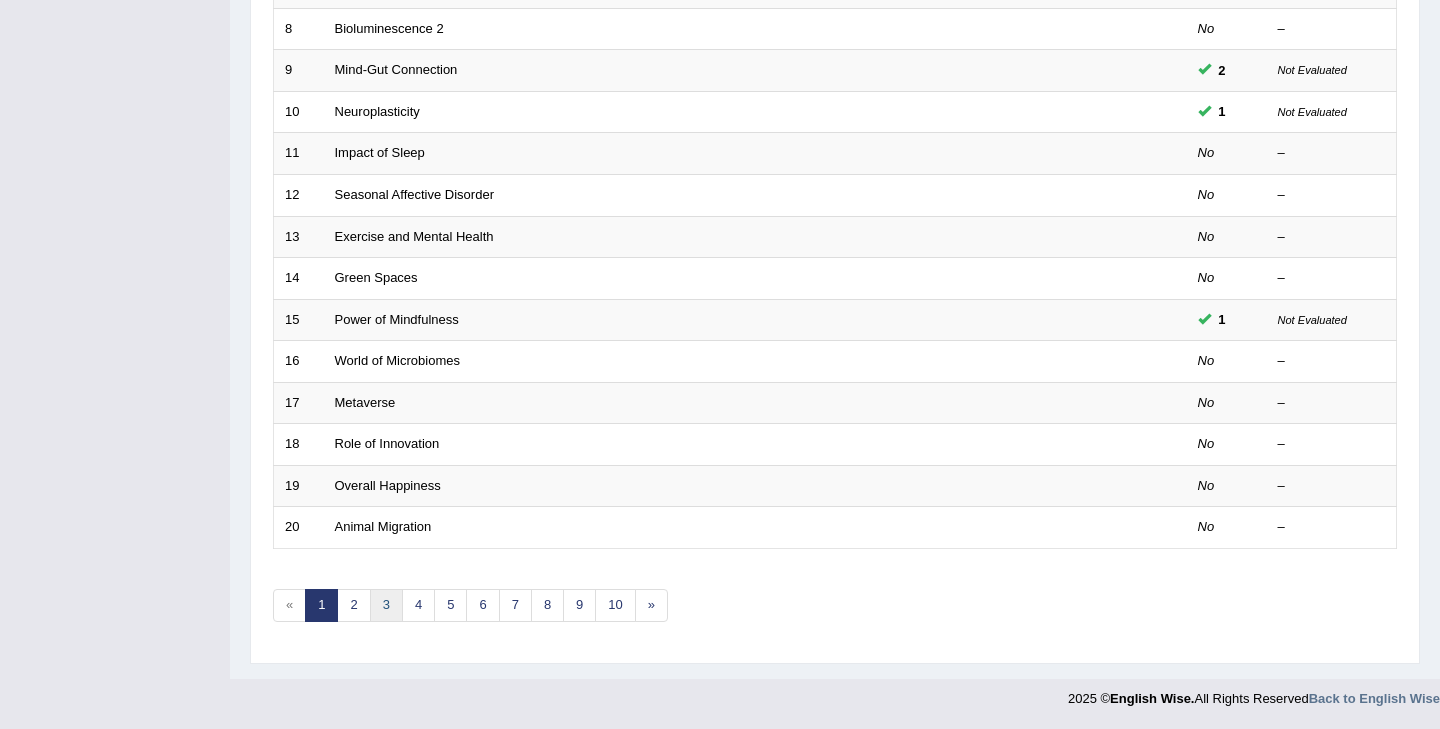 click on "3" at bounding box center (386, 605) 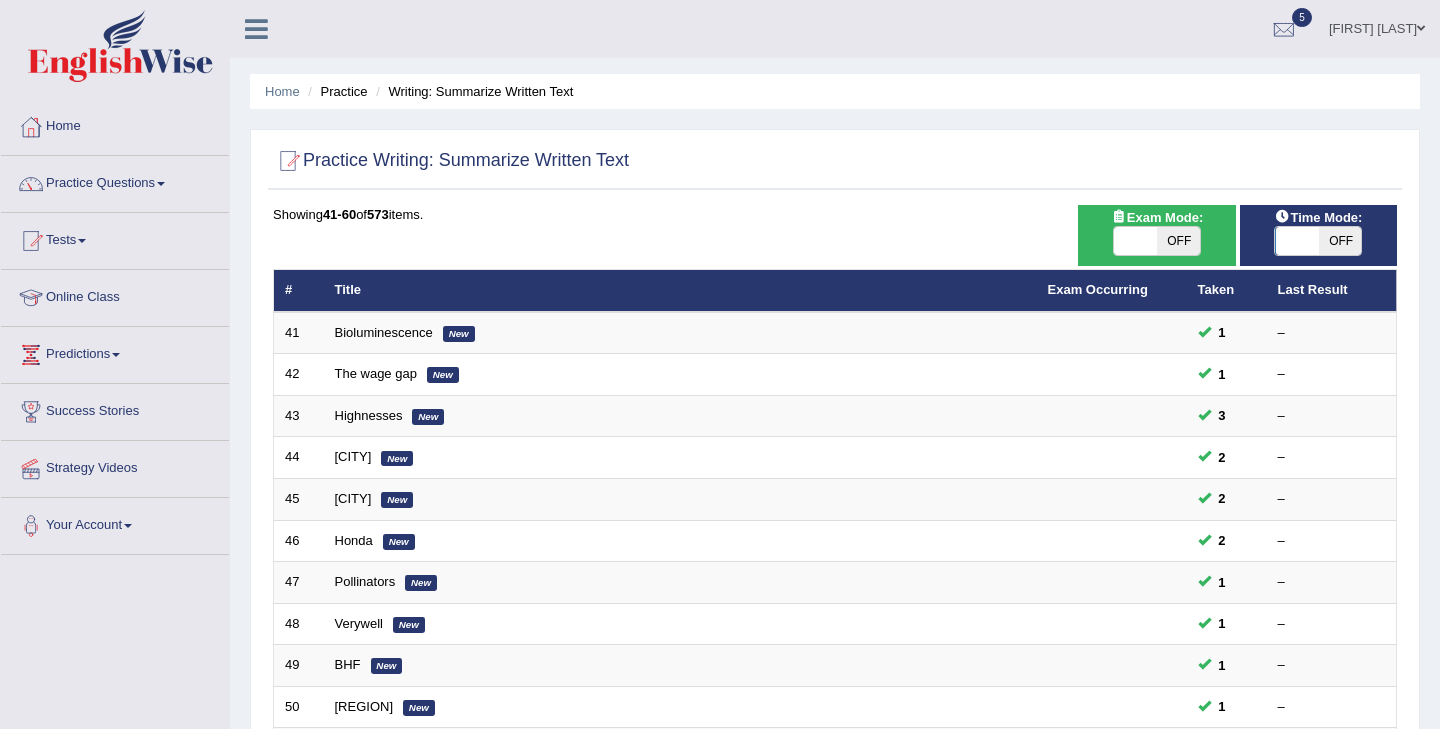 scroll, scrollTop: 223, scrollLeft: 0, axis: vertical 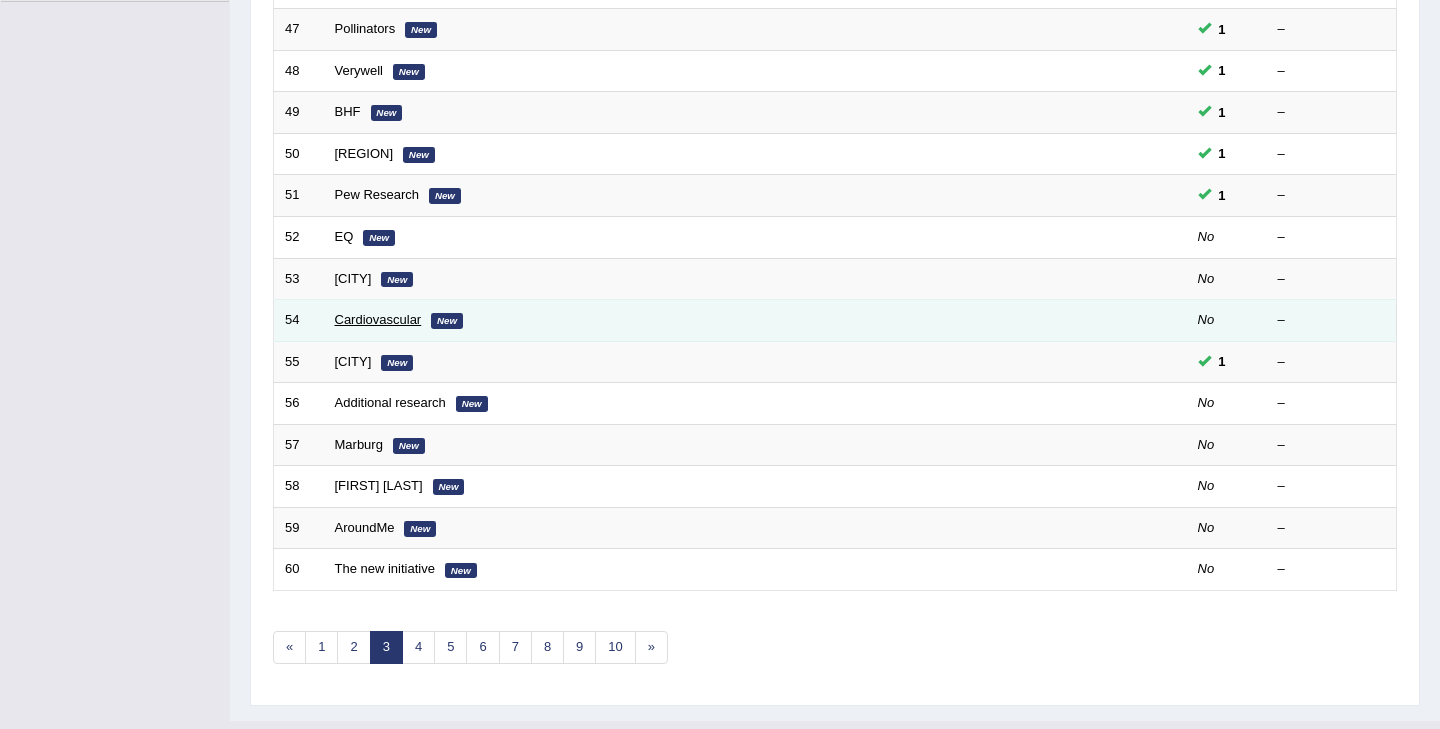 click on "Cardiovascular" at bounding box center (378, 319) 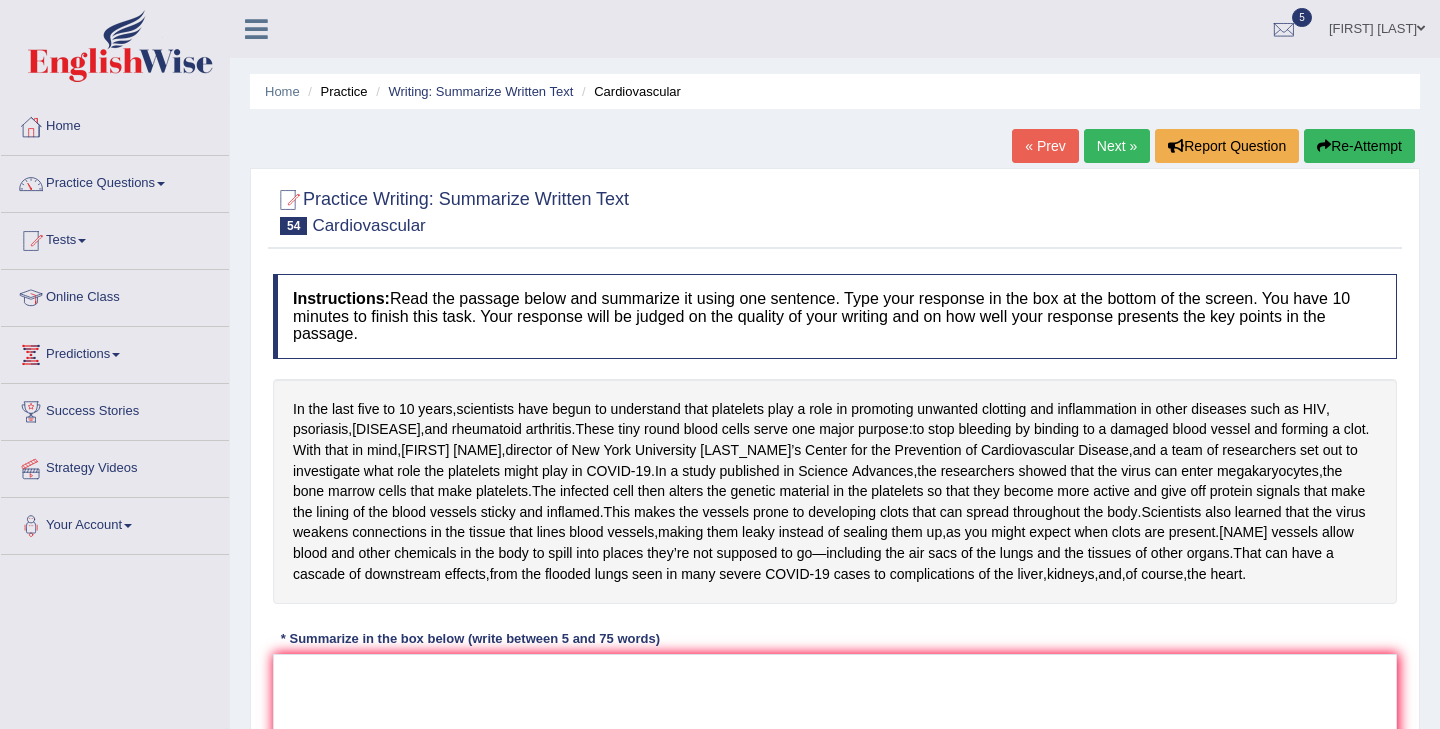 scroll, scrollTop: 0, scrollLeft: 0, axis: both 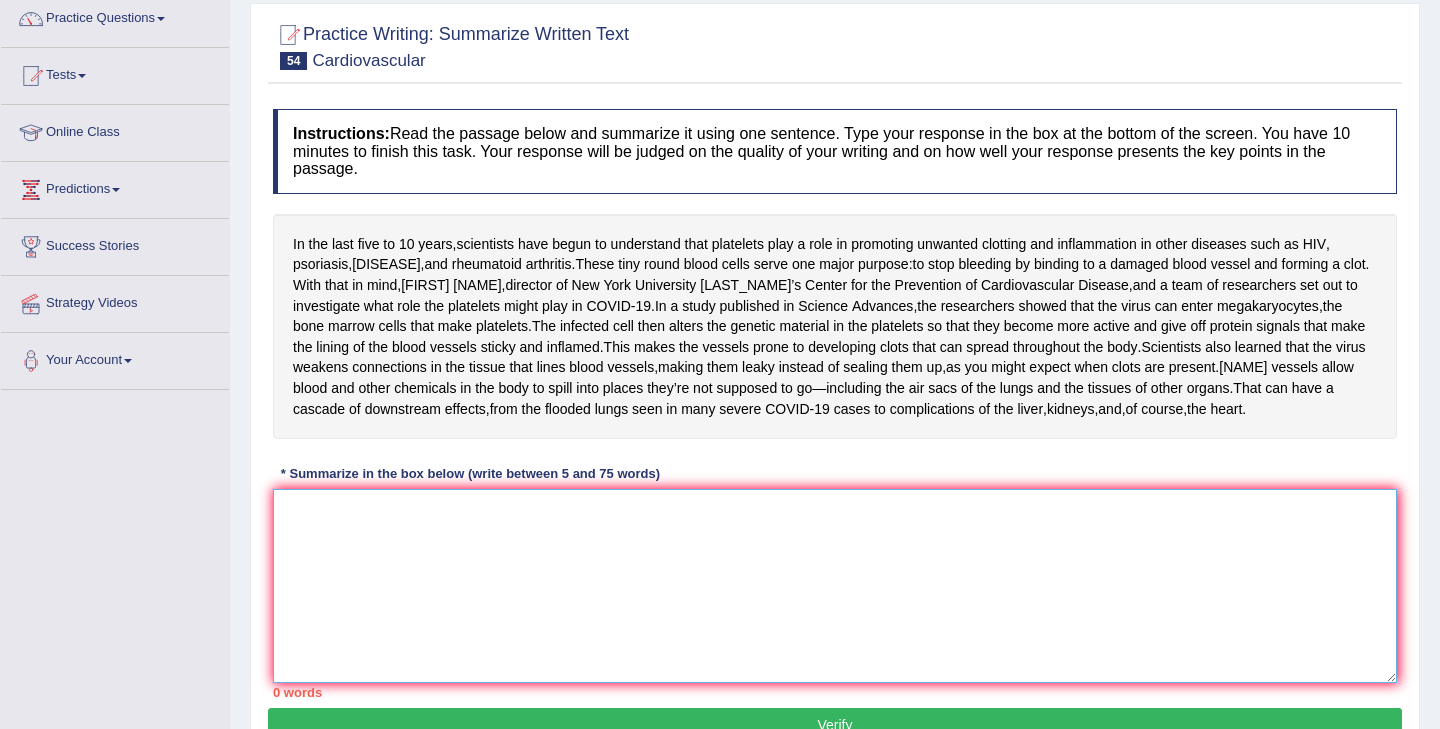 click at bounding box center [835, 586] 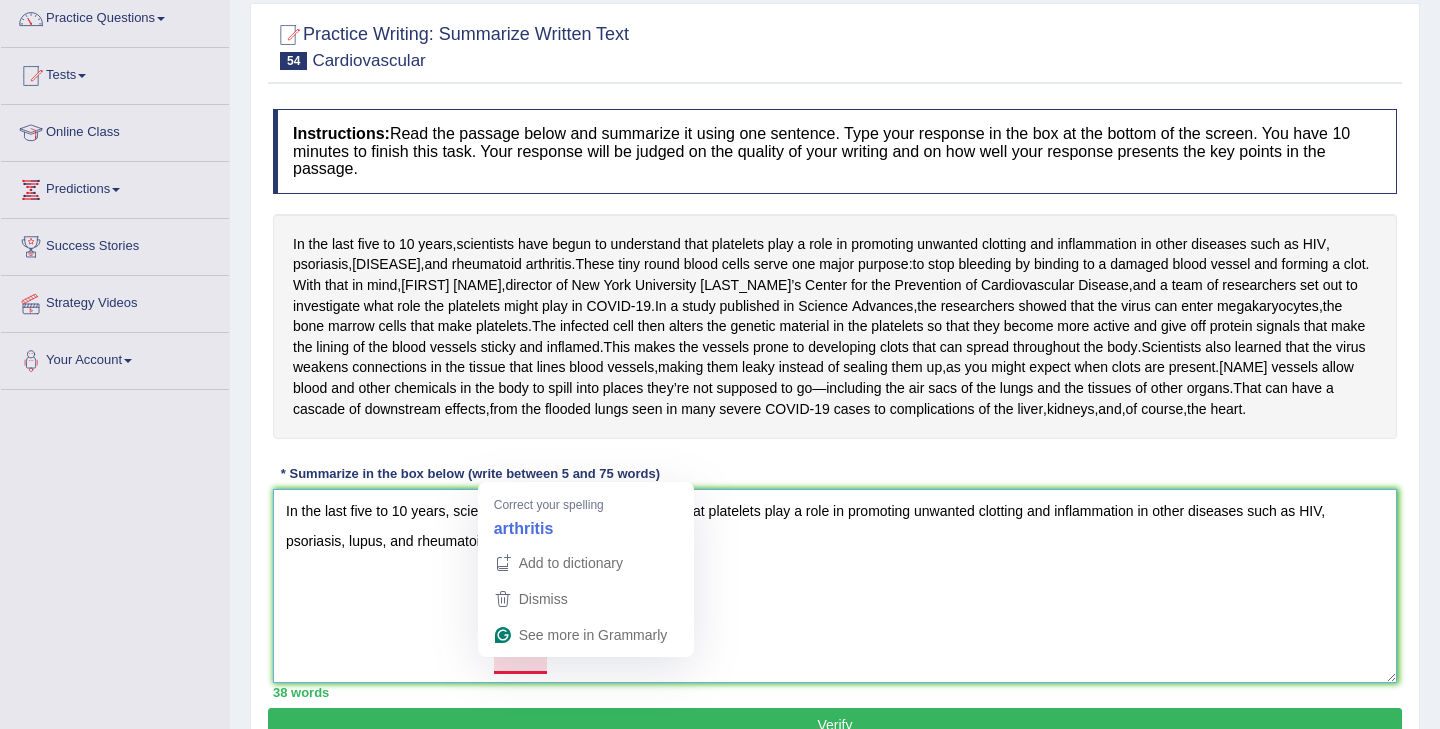 click on "In the last five to 10 years, scientists have begun to understand that platelets play a role in promoting unwanted clotting and inflammation in other diseases such as HIV, psoriasis, lupus, and rheumatoid arthristis, and in a study" at bounding box center [835, 586] 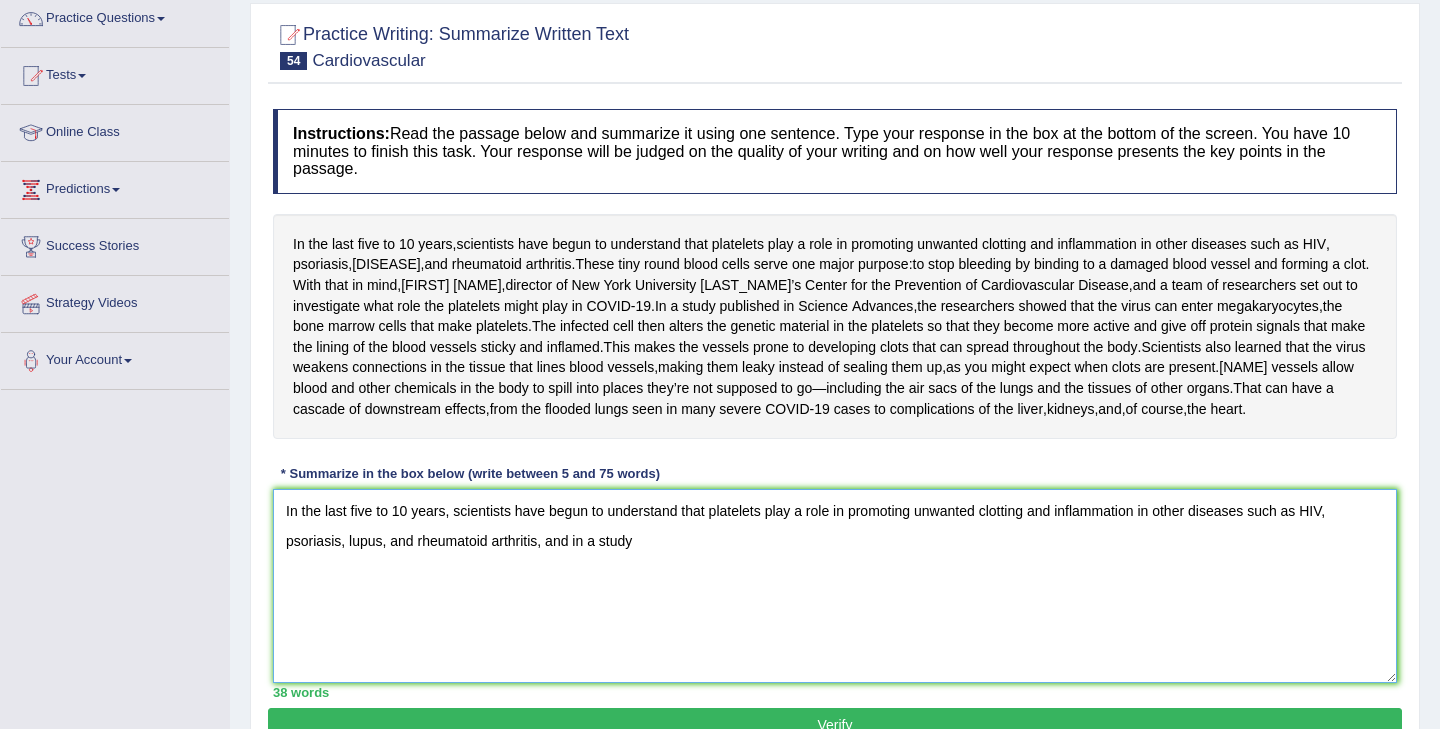 click on "In the last five to 10 years, scientists have begun to understand that platelets play a role in promoting unwanted clotting and inflammation in other diseases such as HIV, psoriasis, lupus, and rheumatoid arthritis, and in a study" at bounding box center (835, 586) 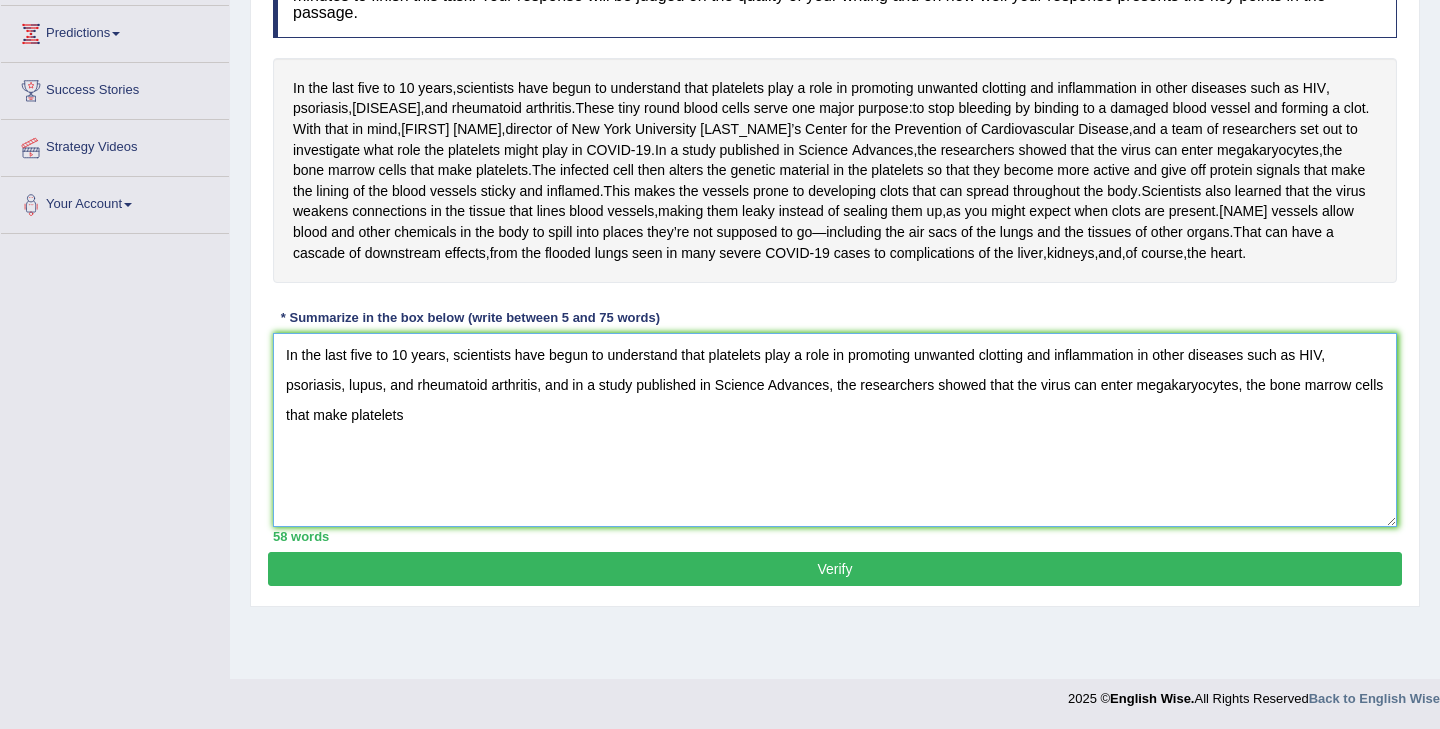 scroll, scrollTop: 335, scrollLeft: 0, axis: vertical 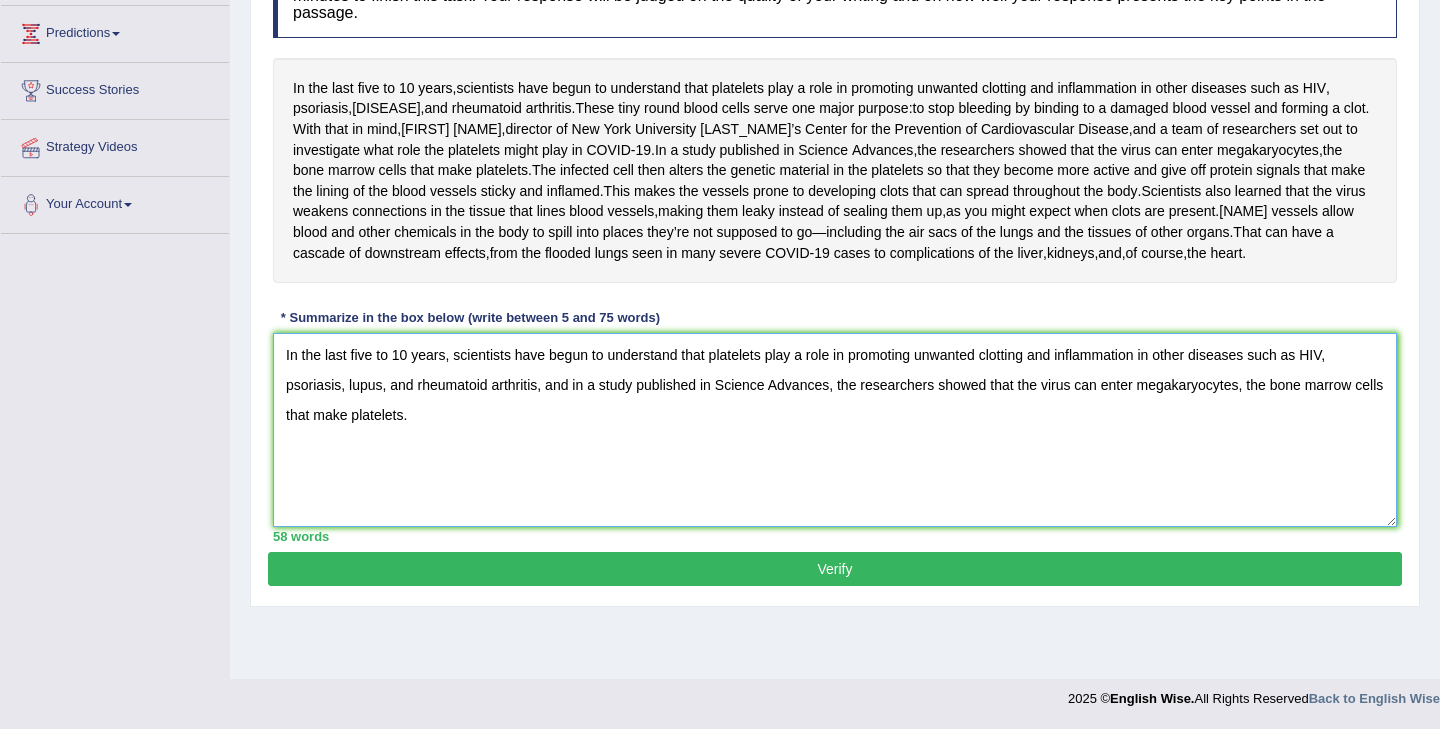 type on "In the last five to 10 years, scientists have begun to understand that platelets play a role in promoting unwanted clotting and inflammation in other diseases such as HIV, psoriasis, lupus, and rheumatoid arthritis, and in a study published in Science Advances, the researchers showed that the virus can enter megakaryocytes, the bone marrow cells that make platelets." 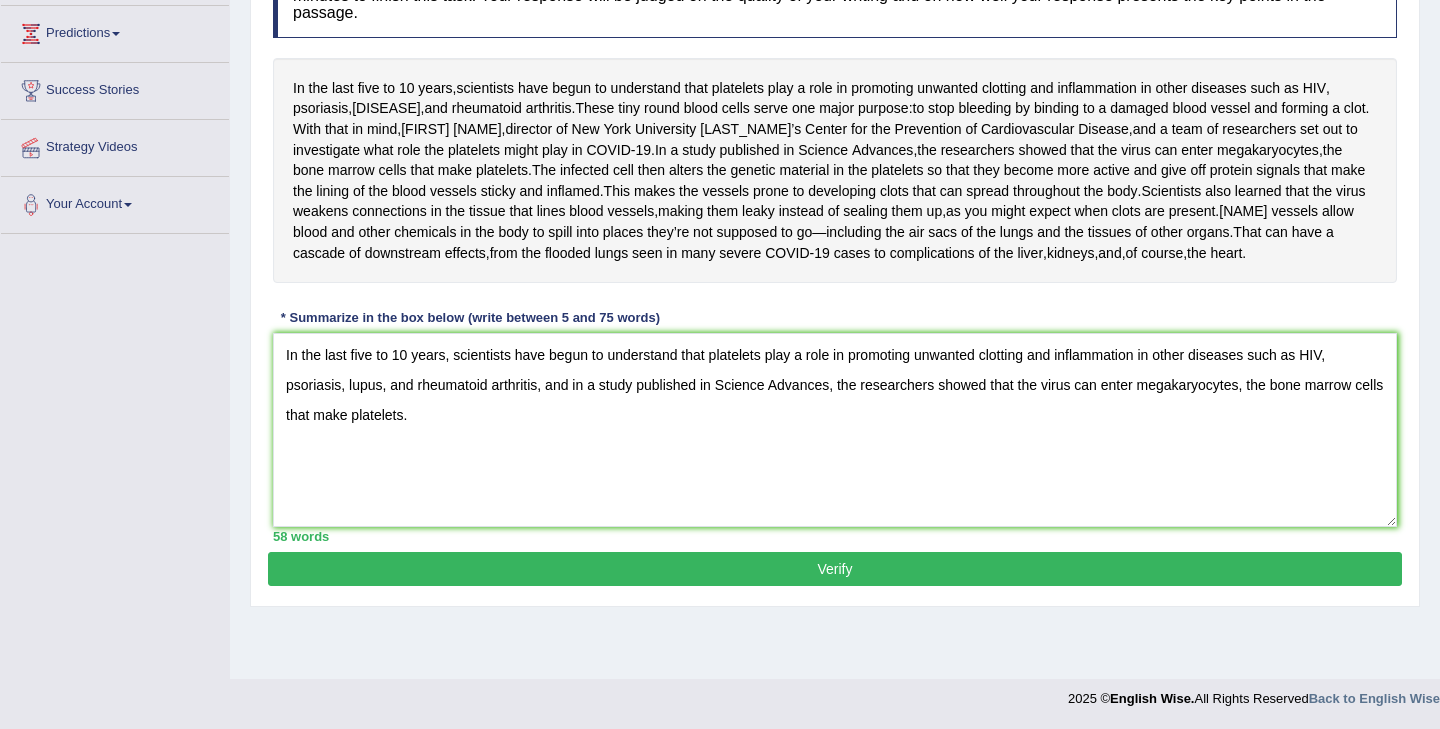 click on "Verify" at bounding box center (835, 569) 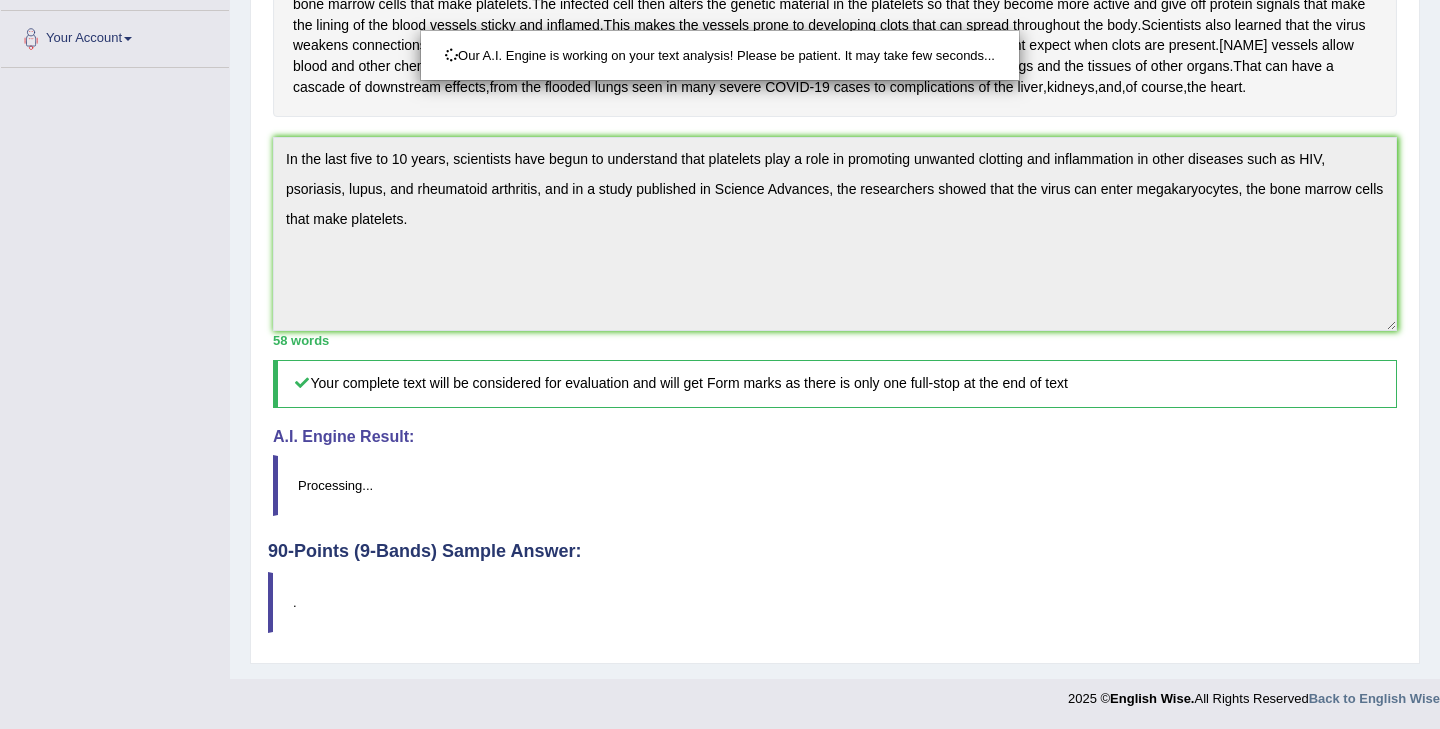 scroll, scrollTop: 611, scrollLeft: 0, axis: vertical 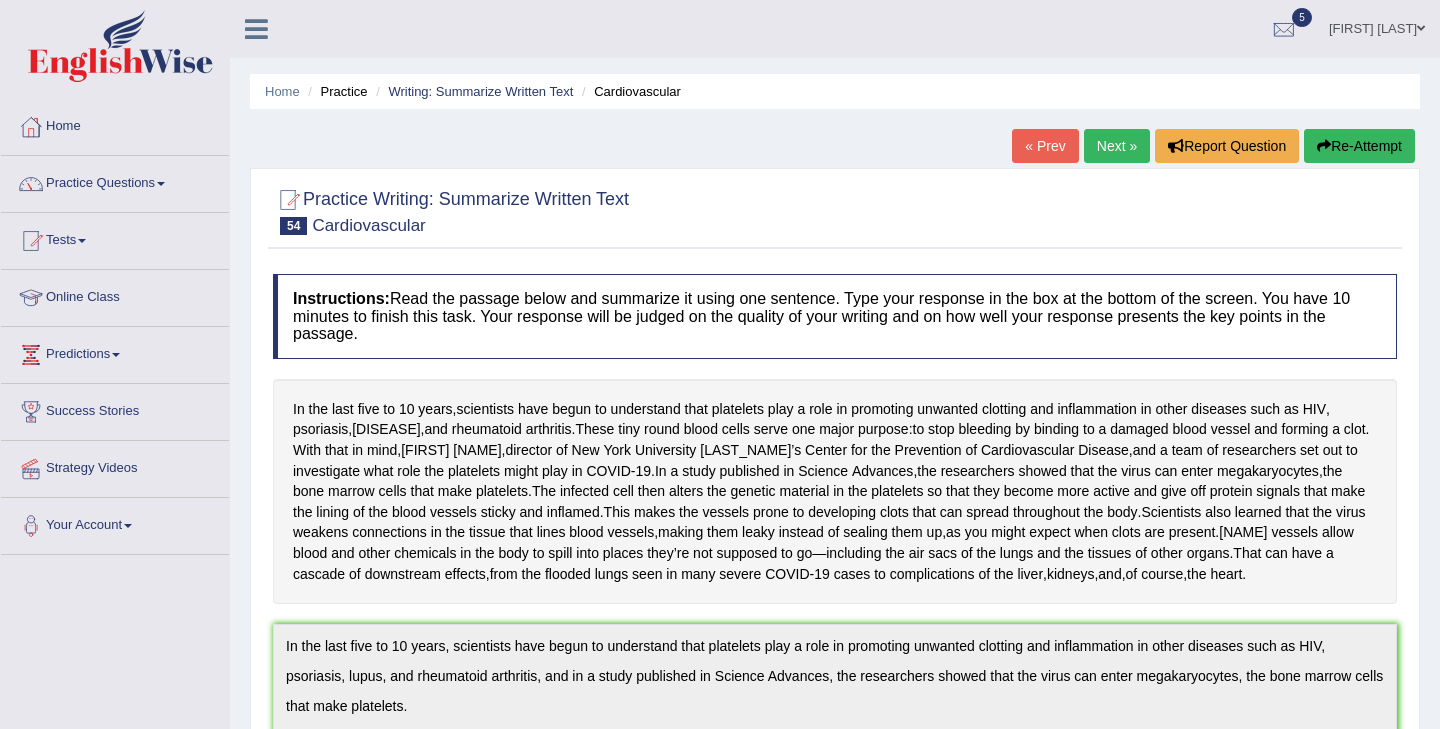 click on "Next »" at bounding box center (1117, 146) 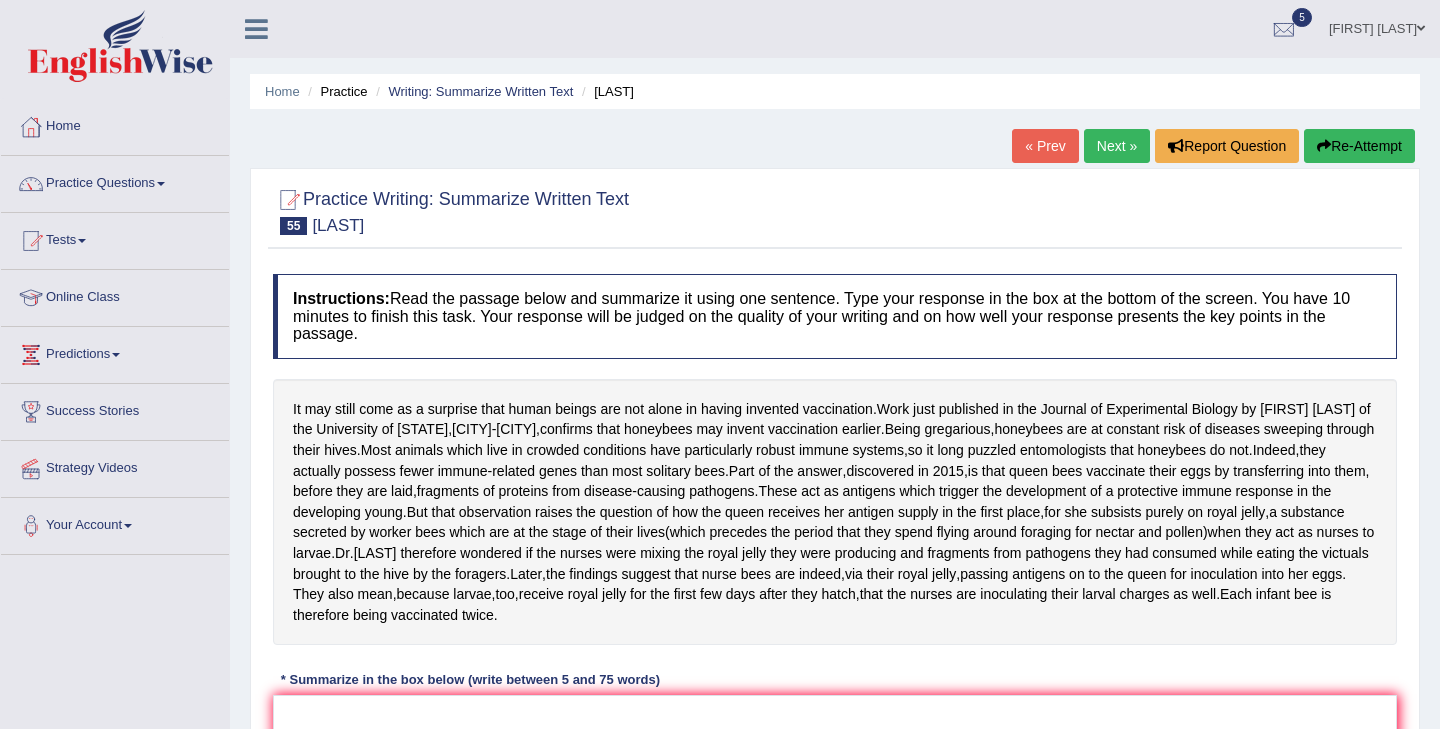 scroll, scrollTop: 0, scrollLeft: 0, axis: both 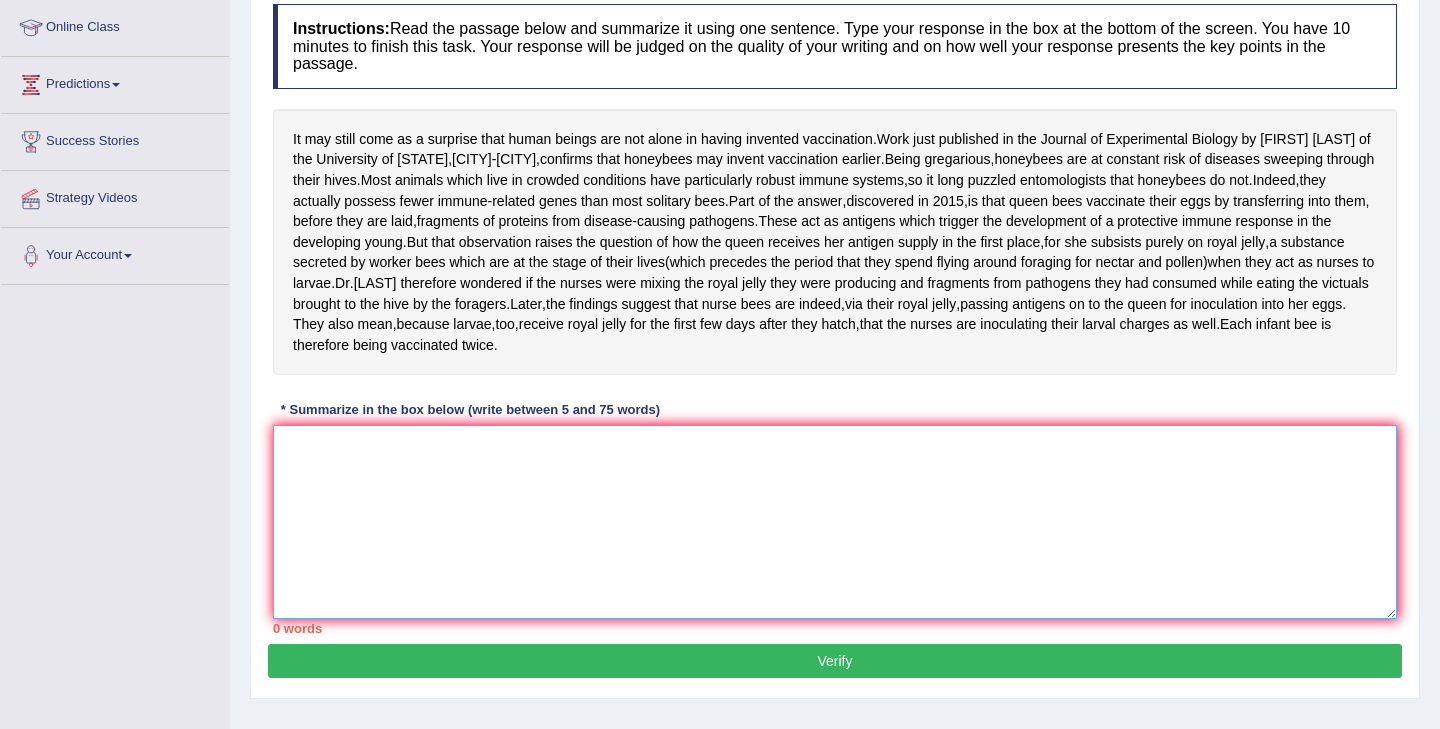 click at bounding box center (835, 522) 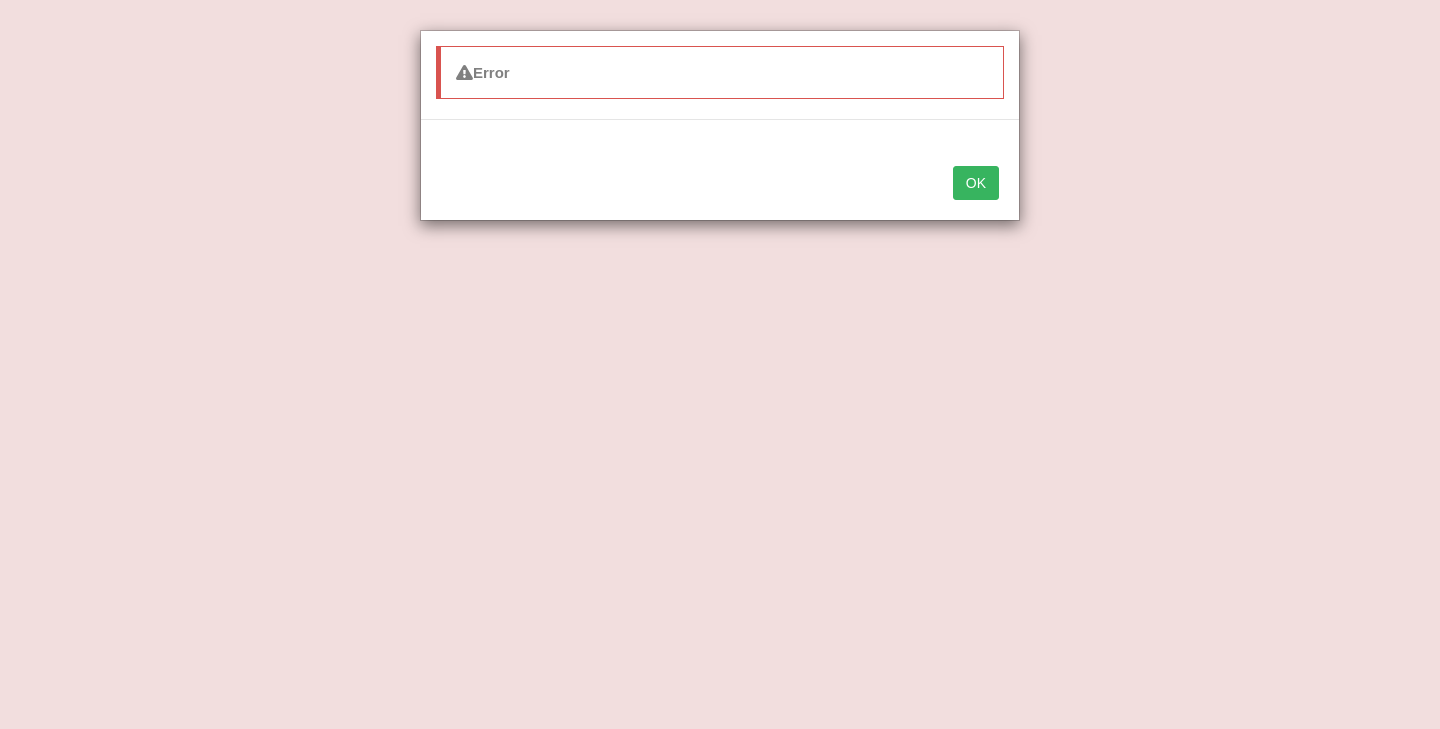 type on "It may still come as a surprise that human beings are not alone in having invented vaccination, and most animals which live in crowded conditions have particularly robust i" 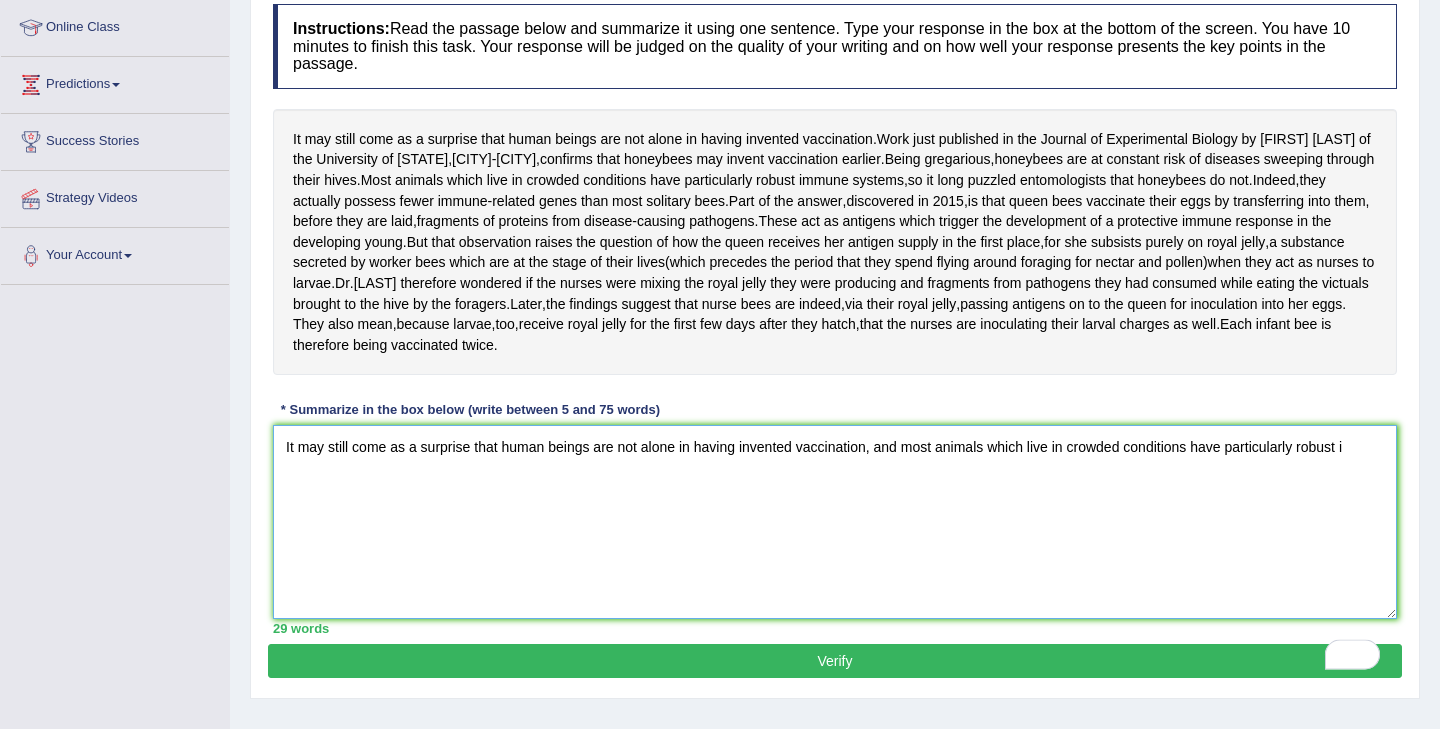 click on "It may still come as a surprise that human beings are not alone in having invented vaccination, and most animals which live in crowded conditions have particularly robust i" at bounding box center (835, 522) 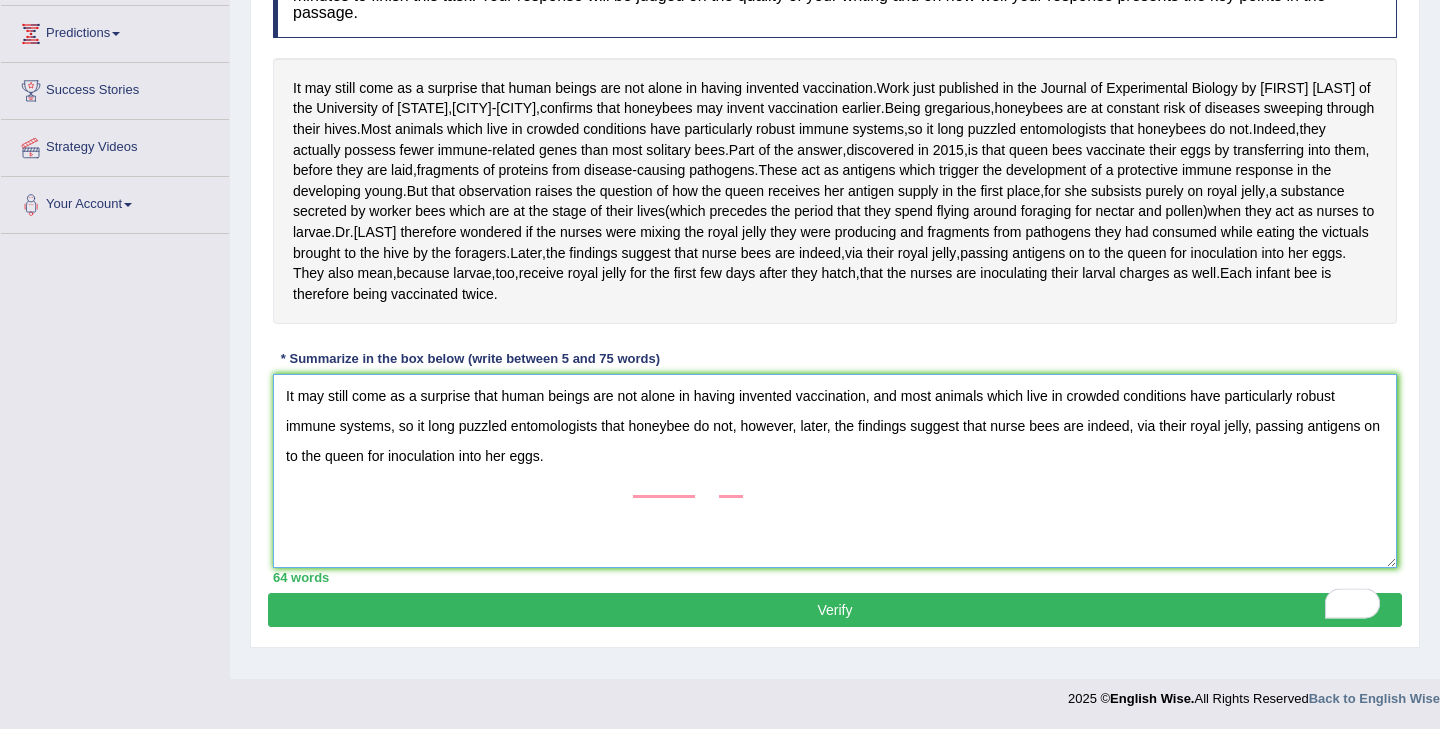 scroll, scrollTop: 341, scrollLeft: 0, axis: vertical 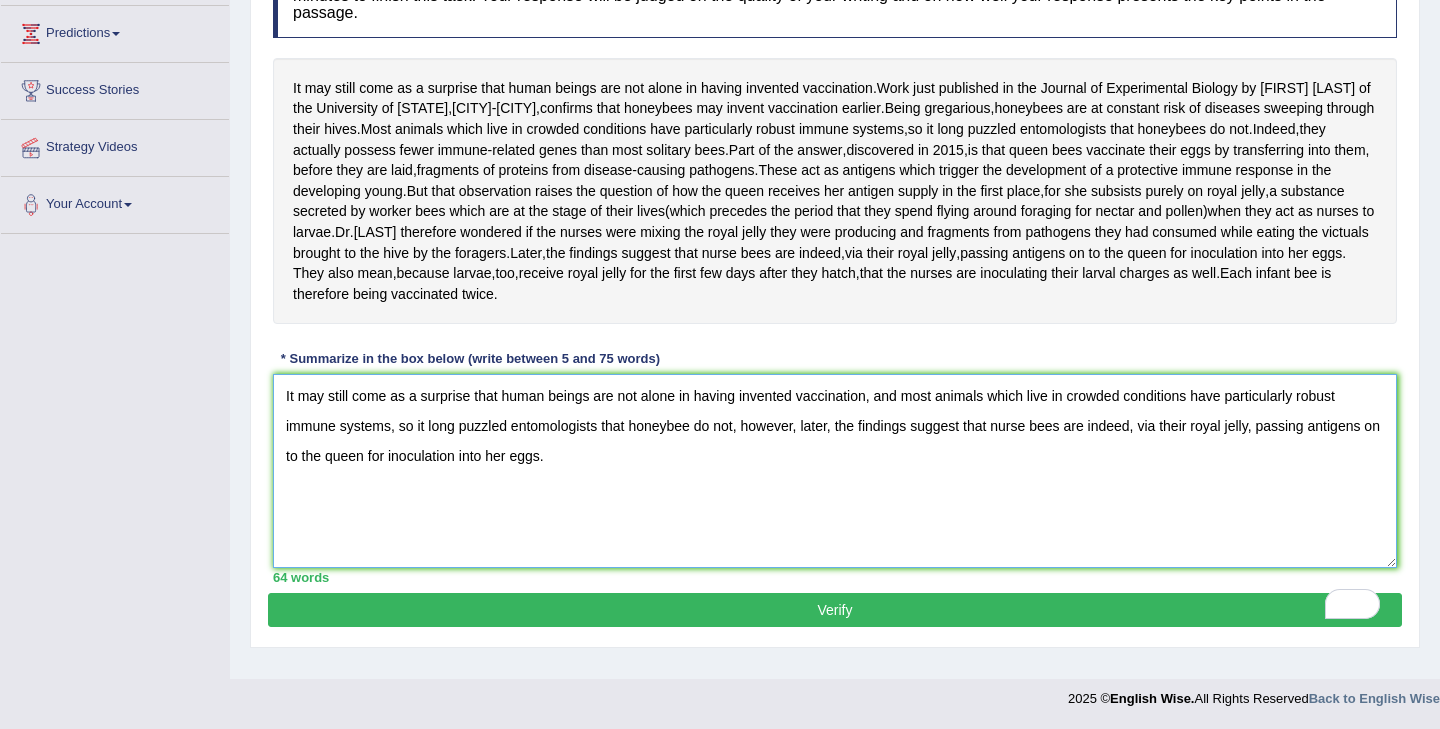 type on "It may still come as a surprise that human beings are not alone in having invented vaccination, and most animals which live in crowded conditions have particularly robust immune systems, so it long puzzled entomologists that honeybee do not, however, later, the findings suggest that nurse bees are indeed, via their royal jelly, passing antigens on to the queen for inoculation into her eggs." 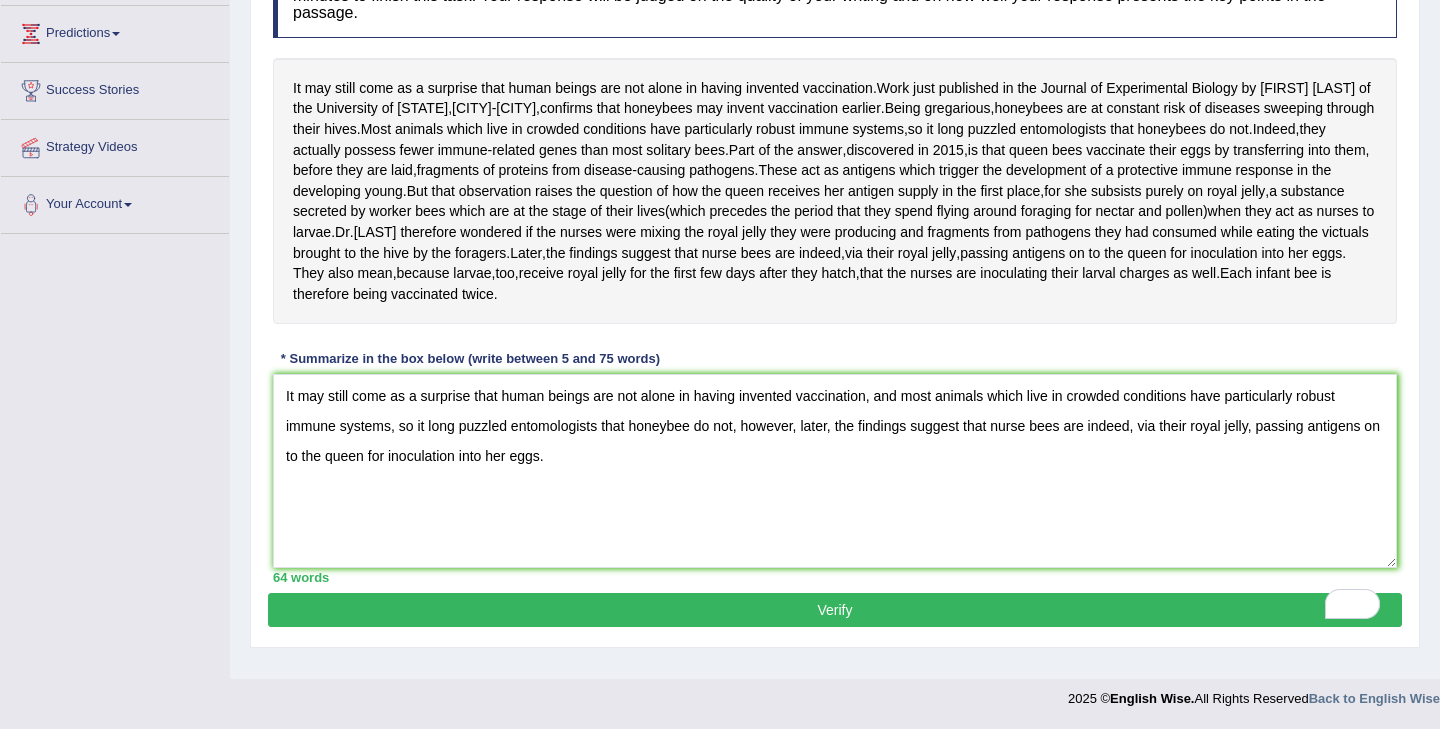 click on "Verify" at bounding box center [835, 610] 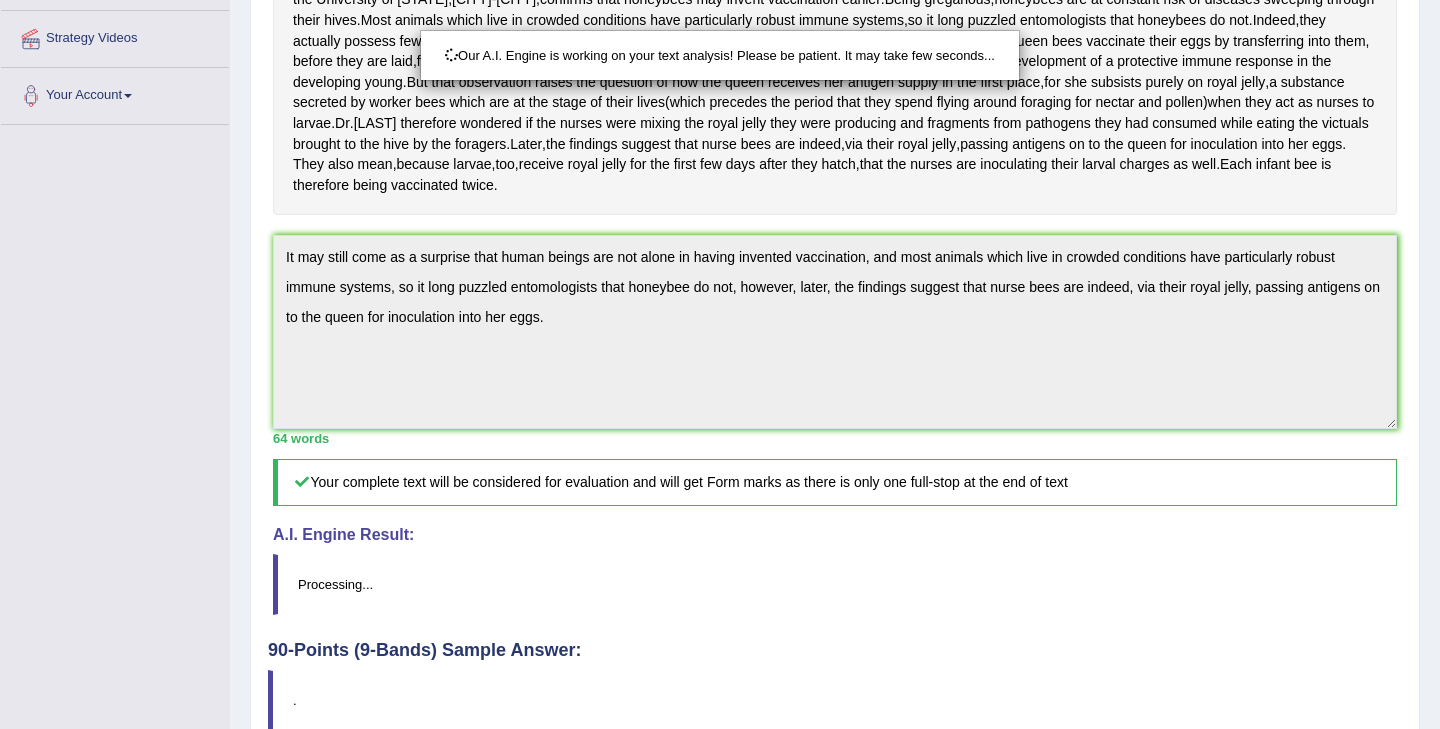 scroll, scrollTop: 448, scrollLeft: 0, axis: vertical 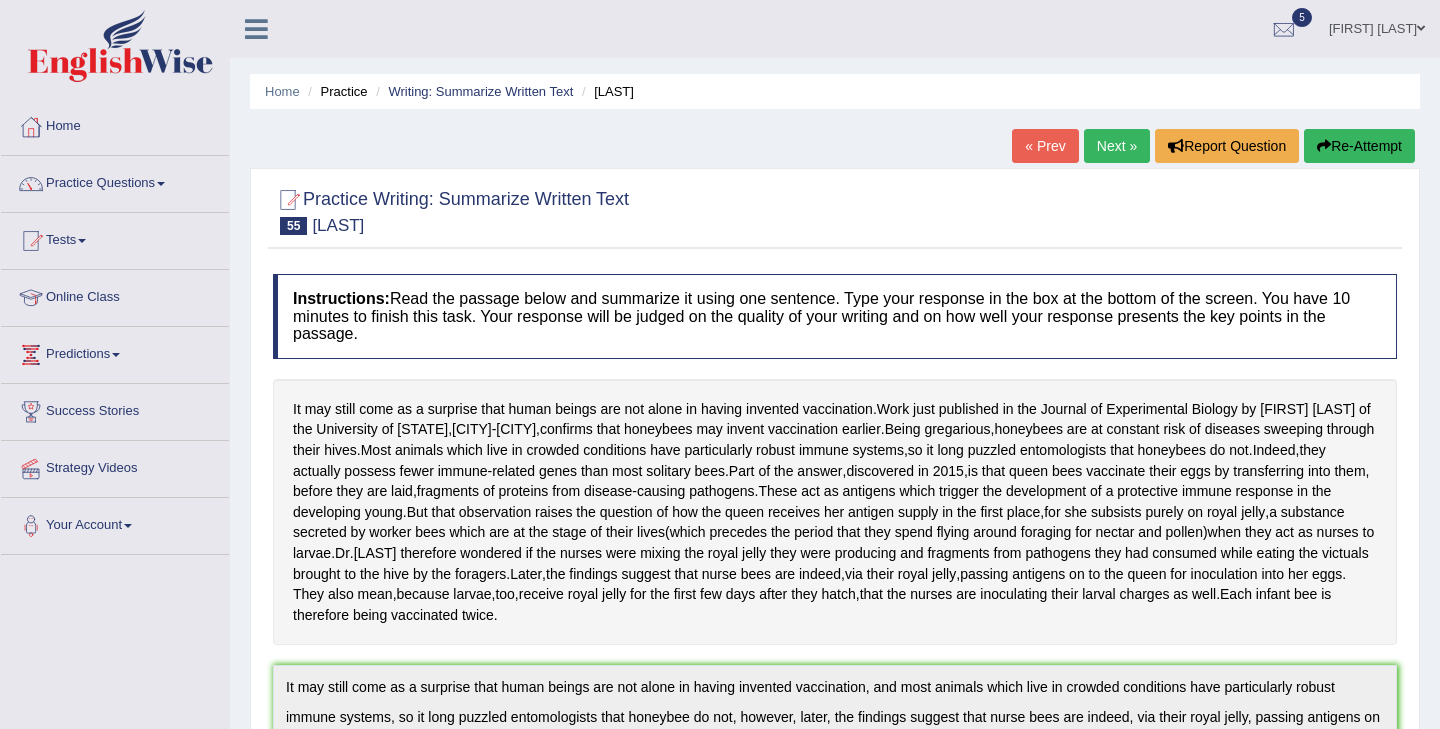 click on "Next »" at bounding box center (1117, 146) 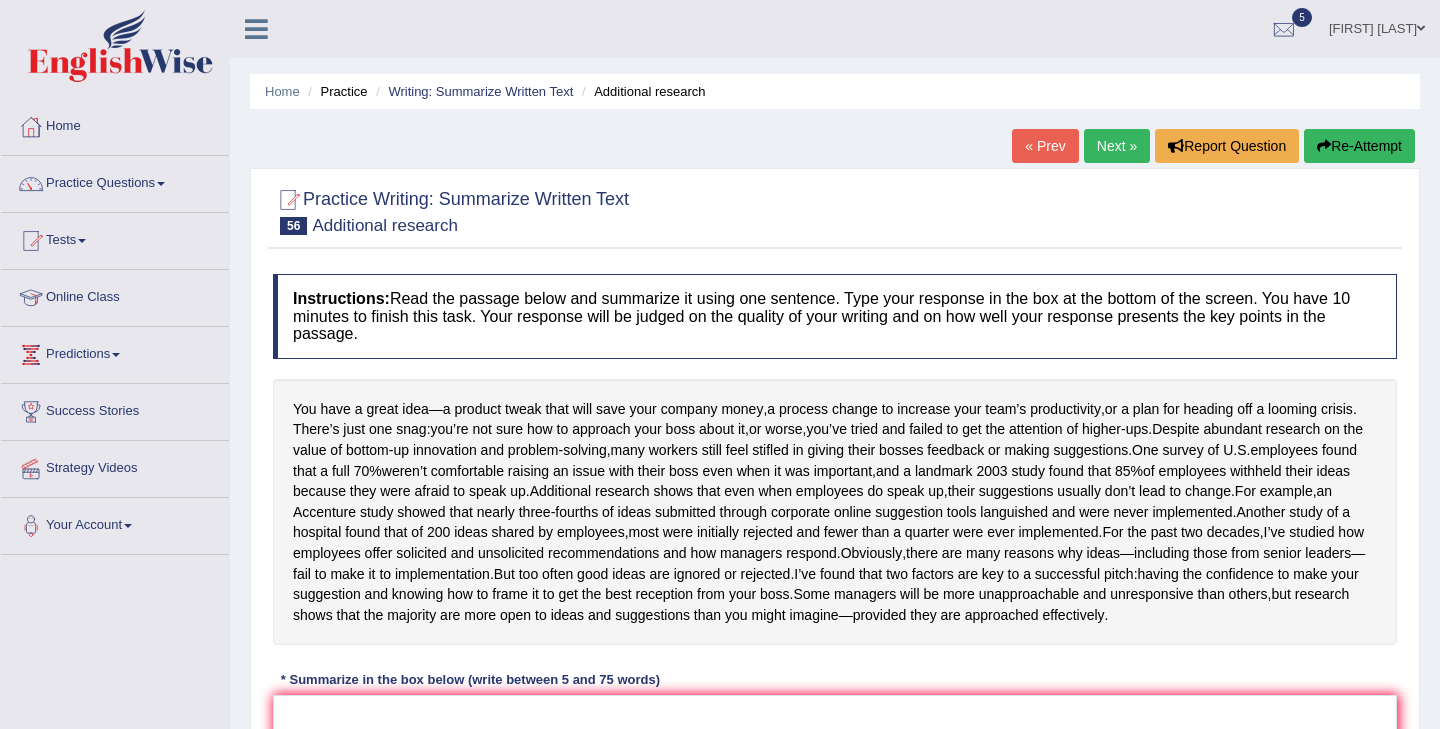 scroll, scrollTop: 0, scrollLeft: 0, axis: both 